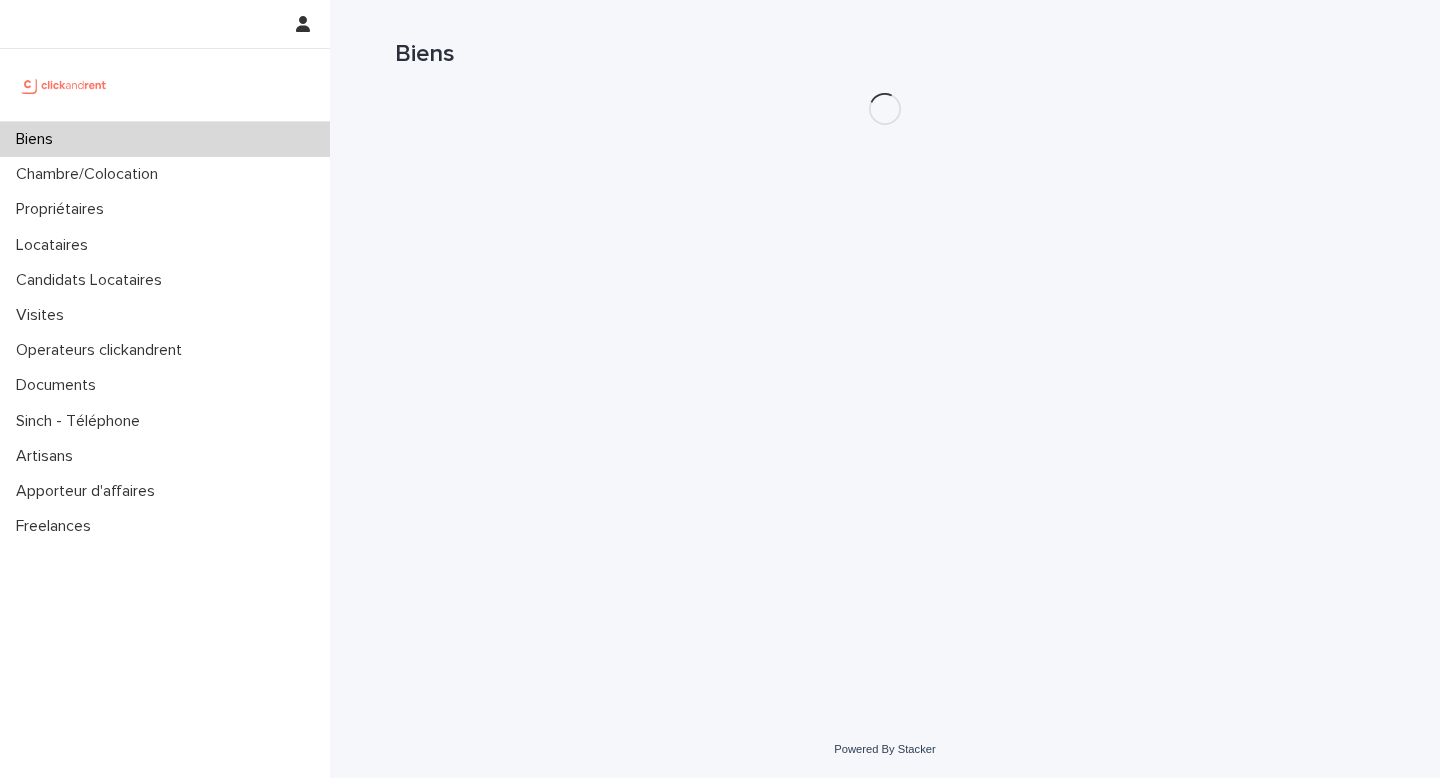 scroll, scrollTop: 0, scrollLeft: 0, axis: both 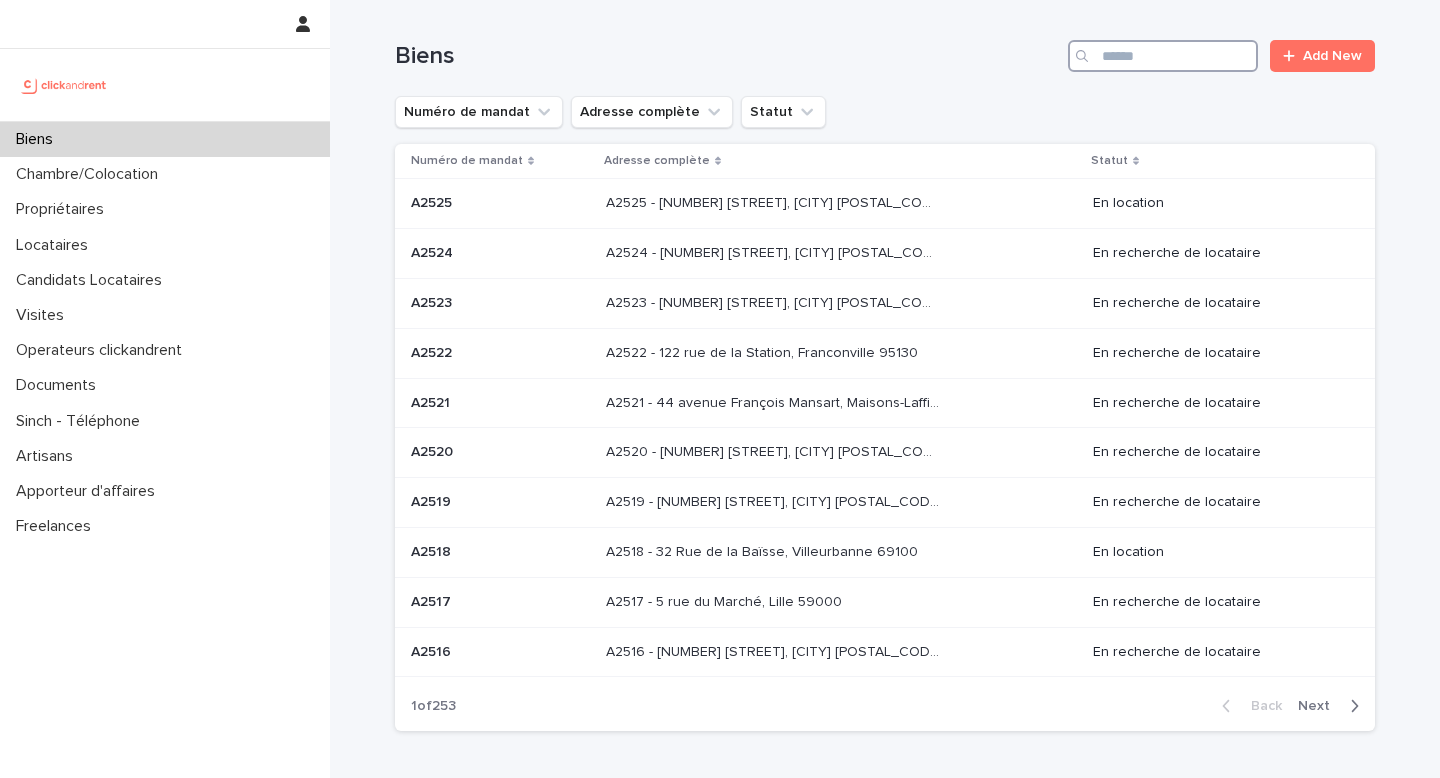 click at bounding box center (1163, 56) 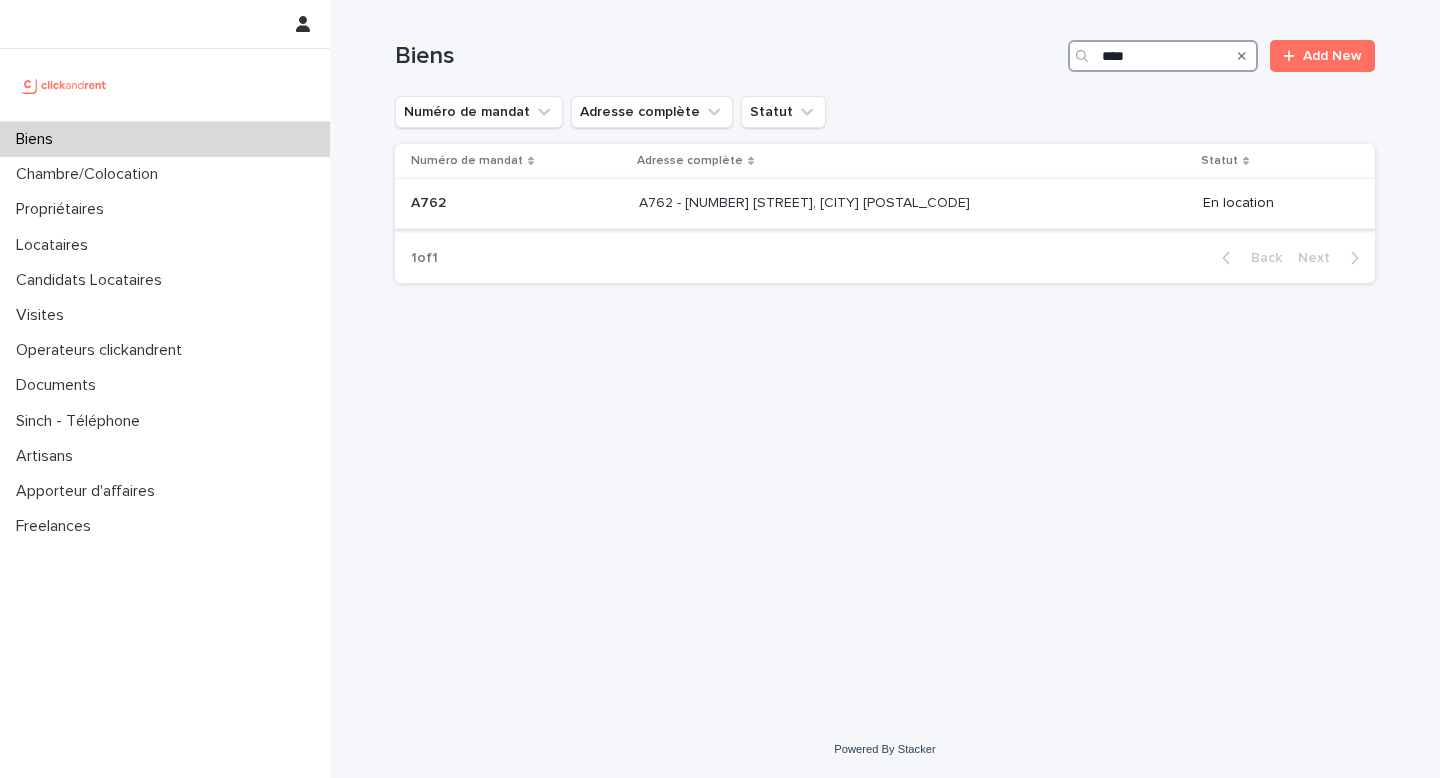 type on "****" 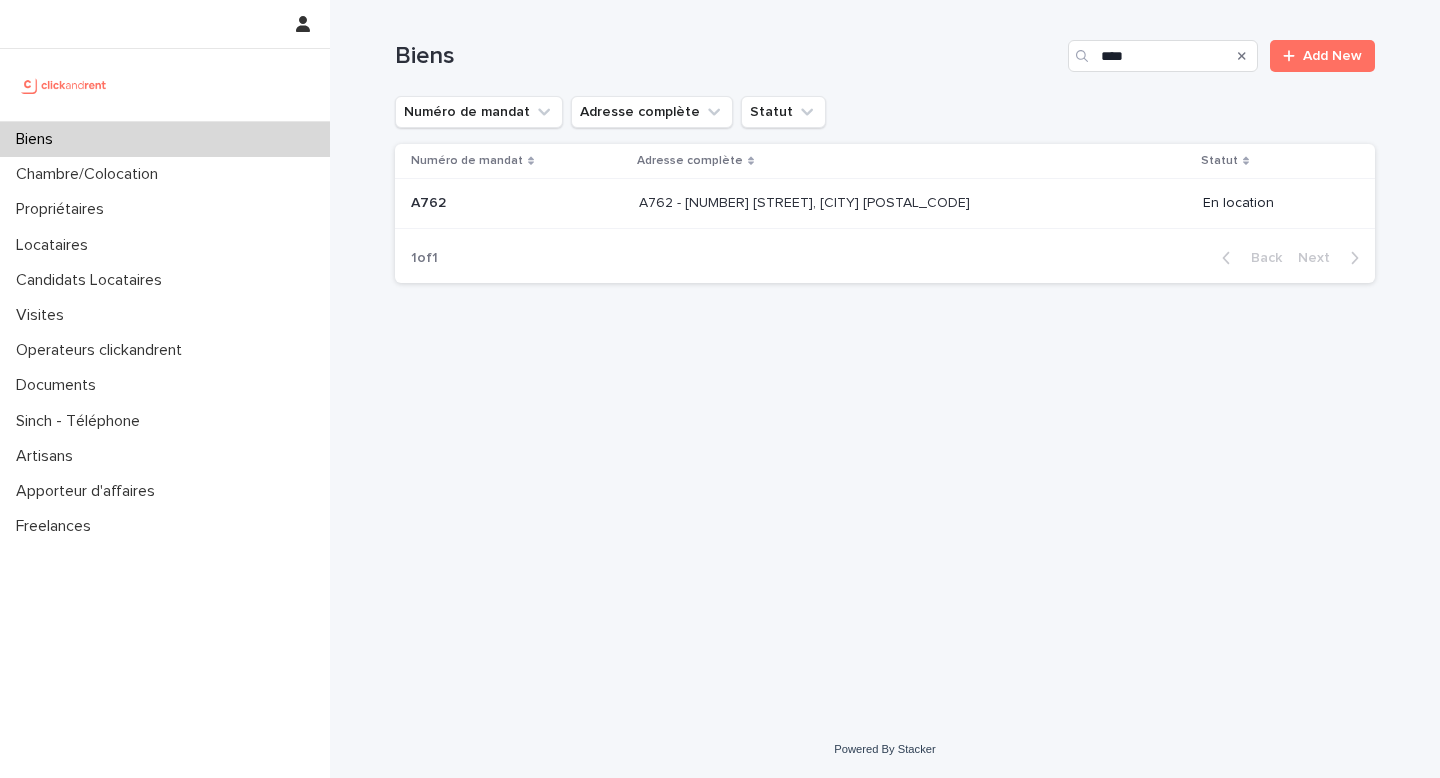click on "[PROPERTY_ID] - [NUMBER] [STREET], [CITY] [POSTAL_CODE] [PROPERTY_ID] - [NUMBER] [STREET], [CITY] [POSTAL_CODE]" at bounding box center [913, 203] 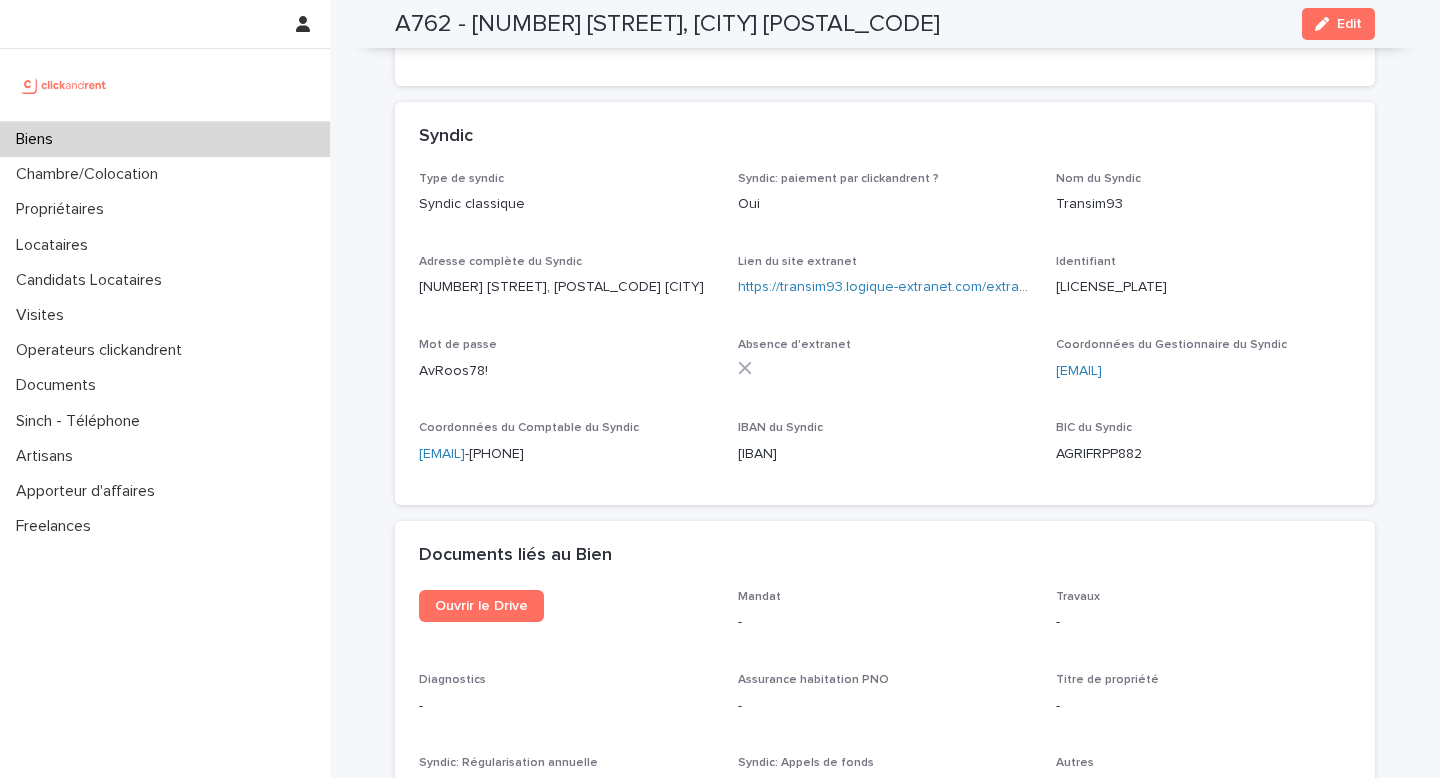 scroll, scrollTop: 6568, scrollLeft: 0, axis: vertical 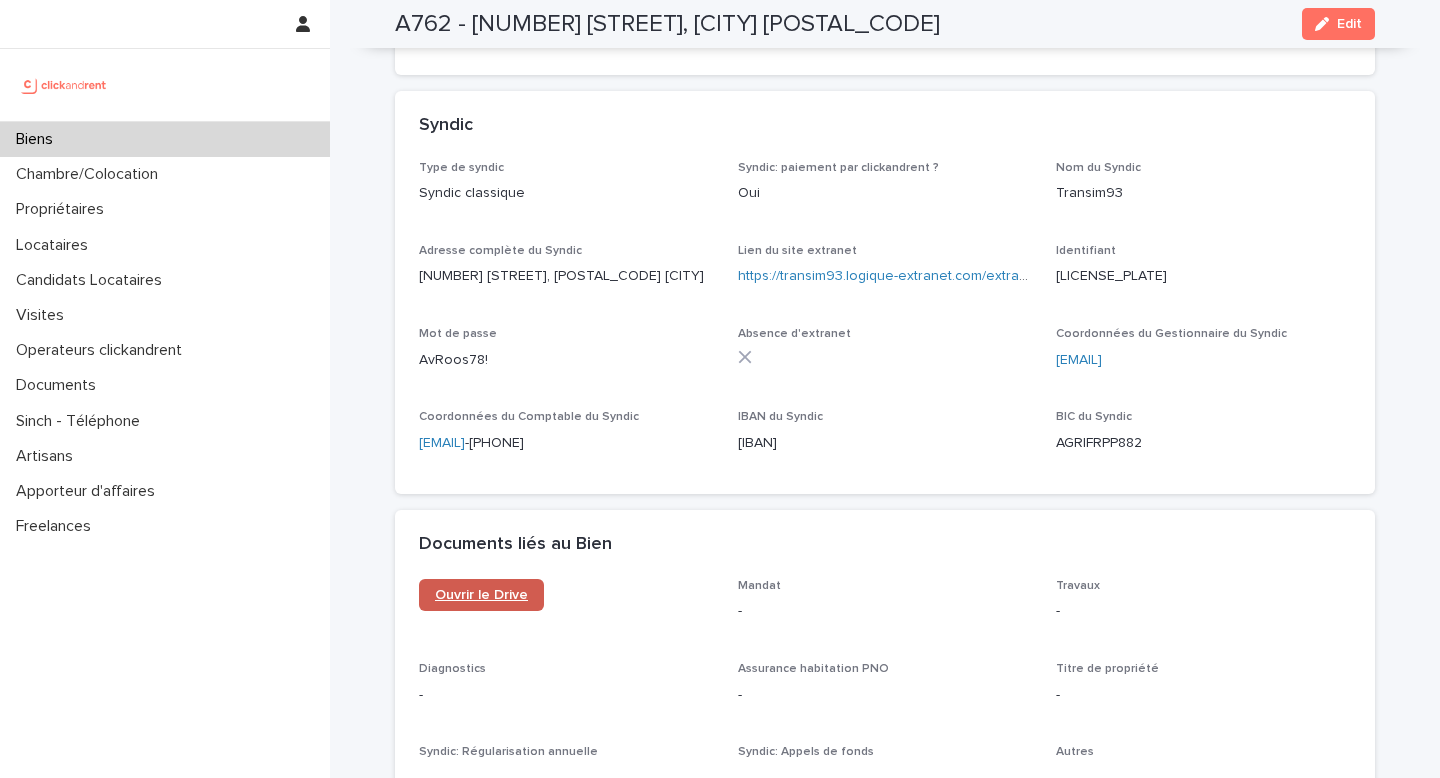 click on "Ouvrir le Drive" at bounding box center [481, 595] 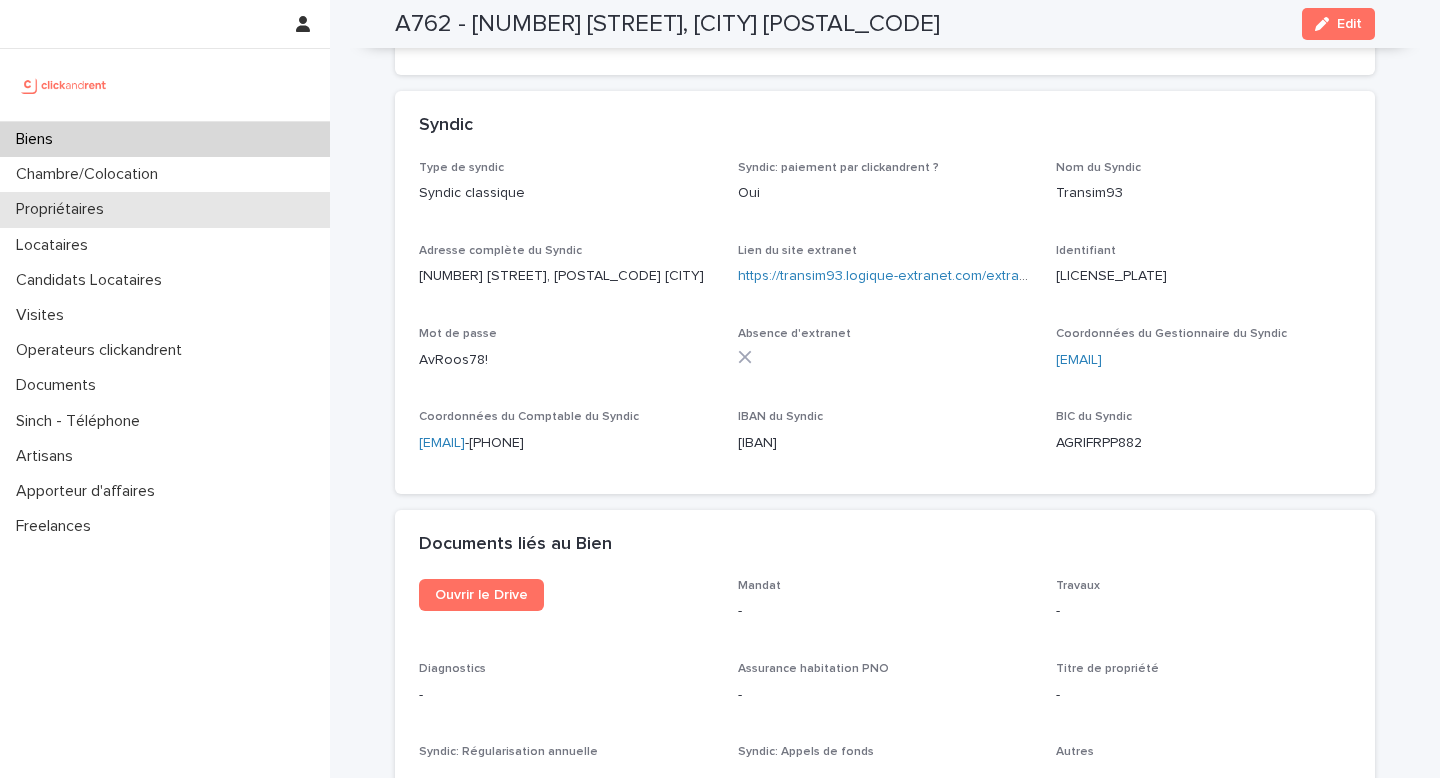 click on "Propriétaires" at bounding box center [64, 209] 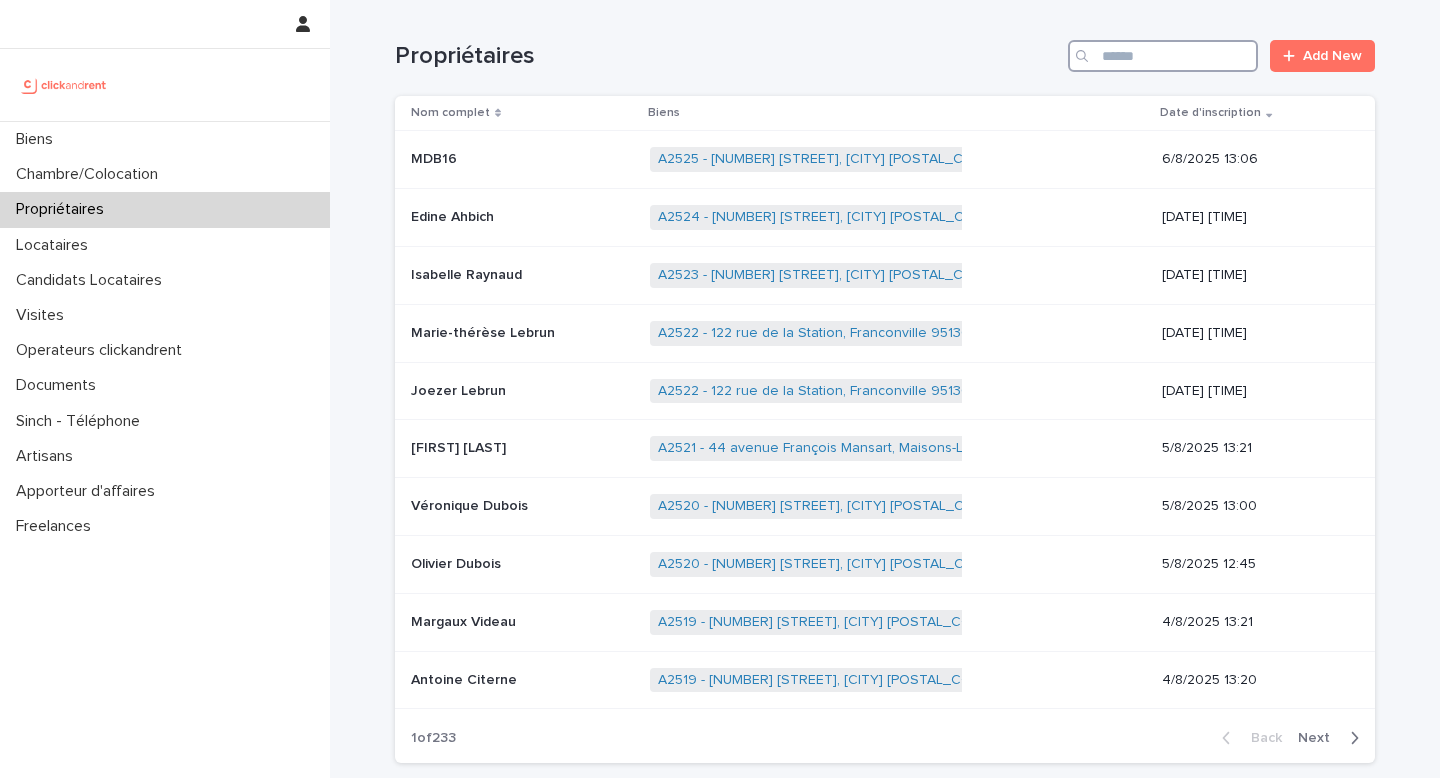 click at bounding box center [1163, 56] 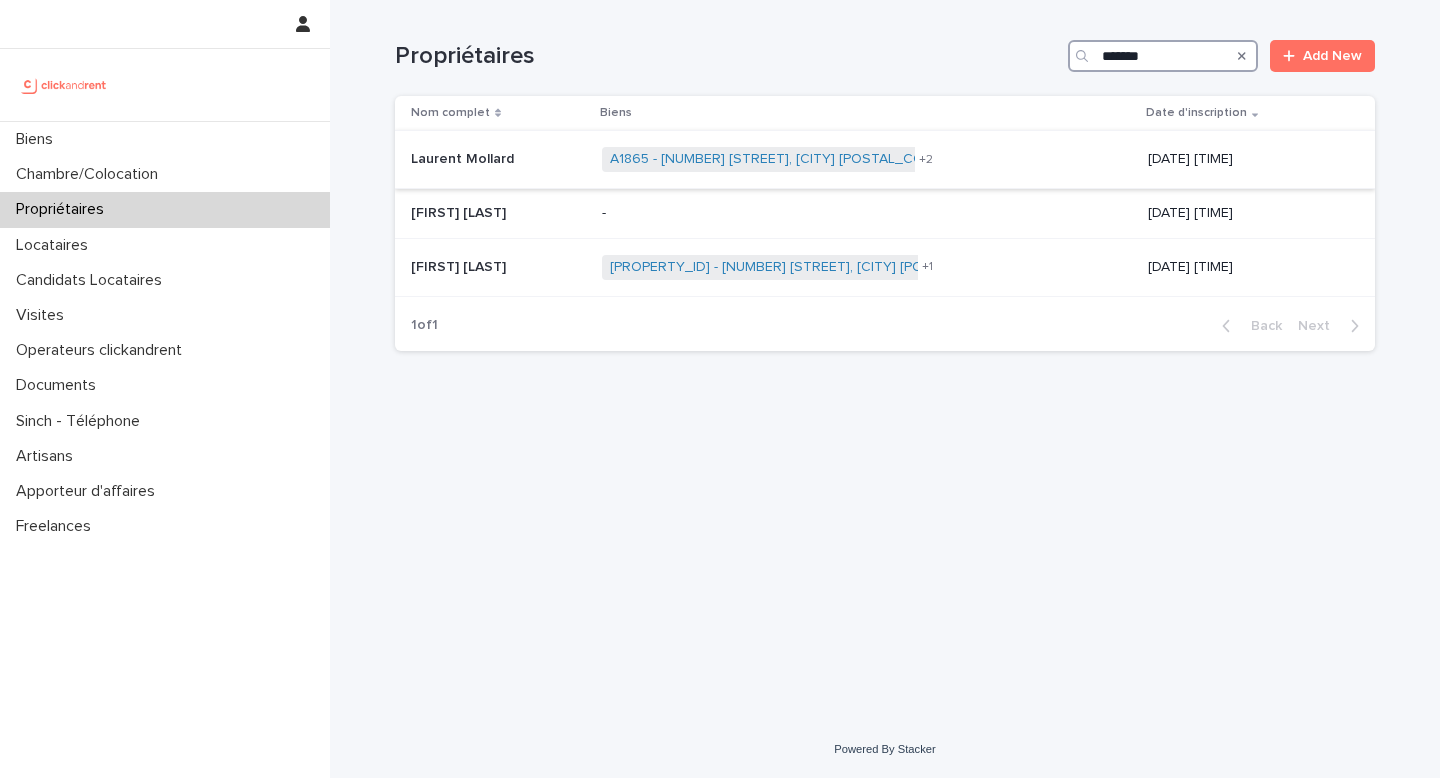 type on "*******" 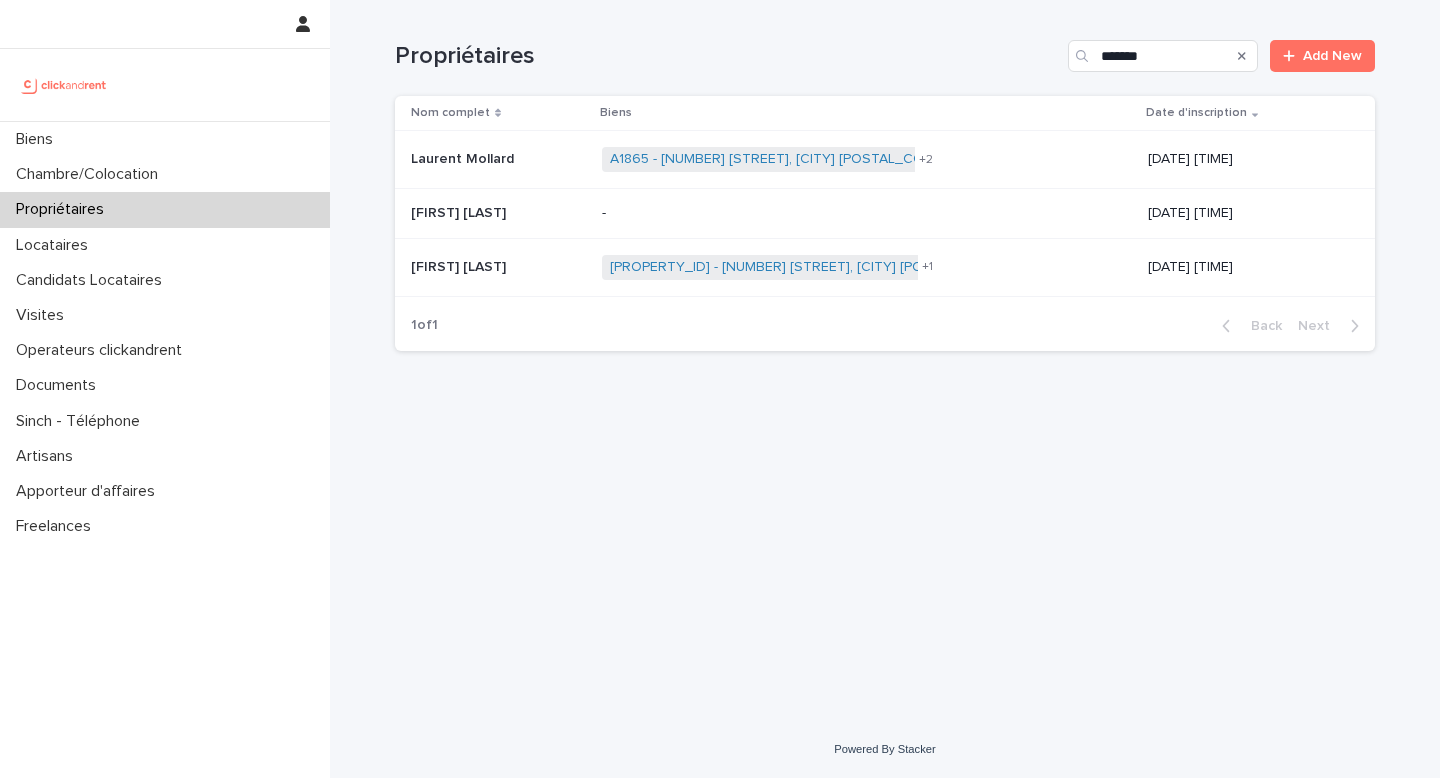 click on "A1865 - [NUMBER] [STREET], [CITY] [POSTAL_CODE]   A1605 - [NUMBER] [STREET], [CITY] [POSTAL_CODE]   A1614 - [NUMBER], [STREET], [CITY] [POSTAL_CODE]   + 2" at bounding box center [867, 160] 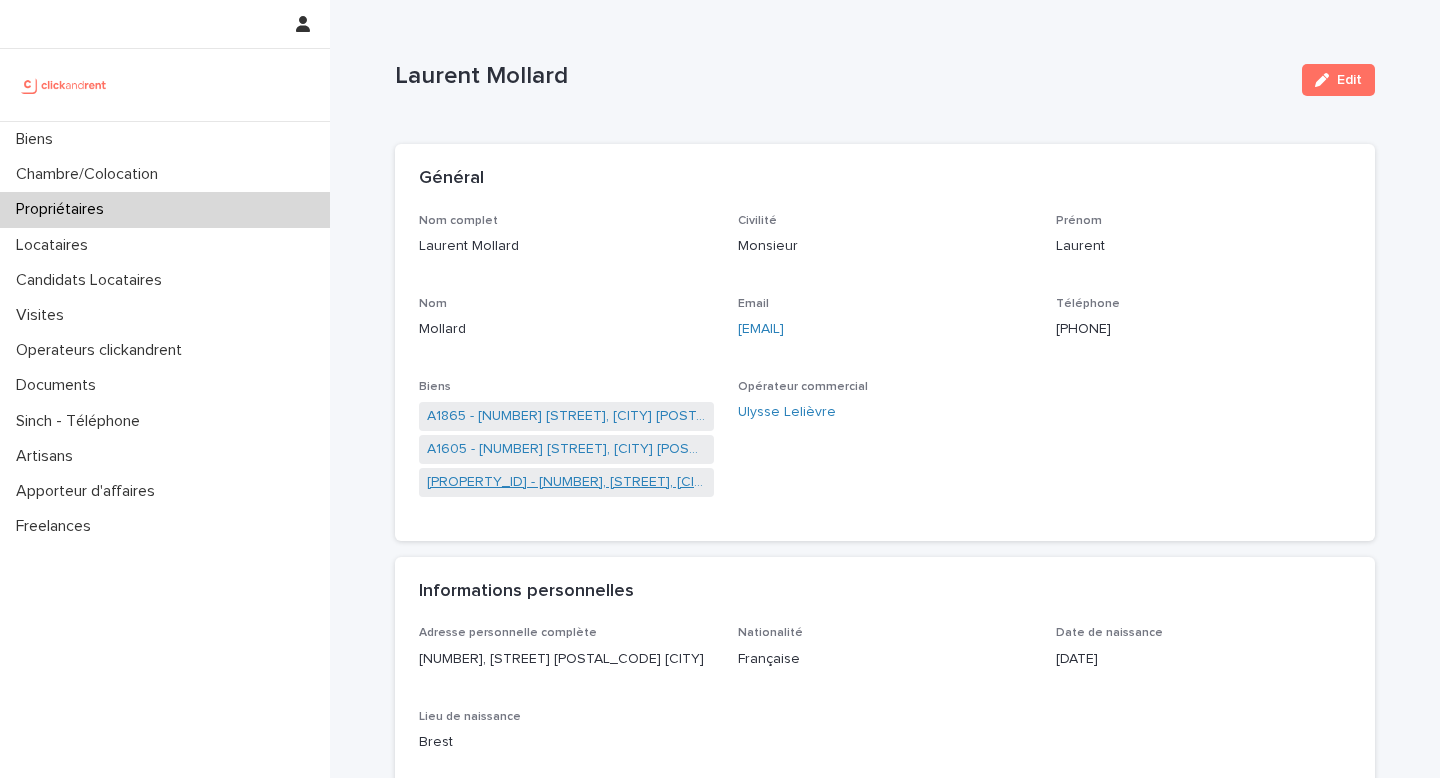 click on "[PROPERTY_ID] - [NUMBER], [STREET], [CITY] [POSTAL_CODE]" at bounding box center (566, 482) 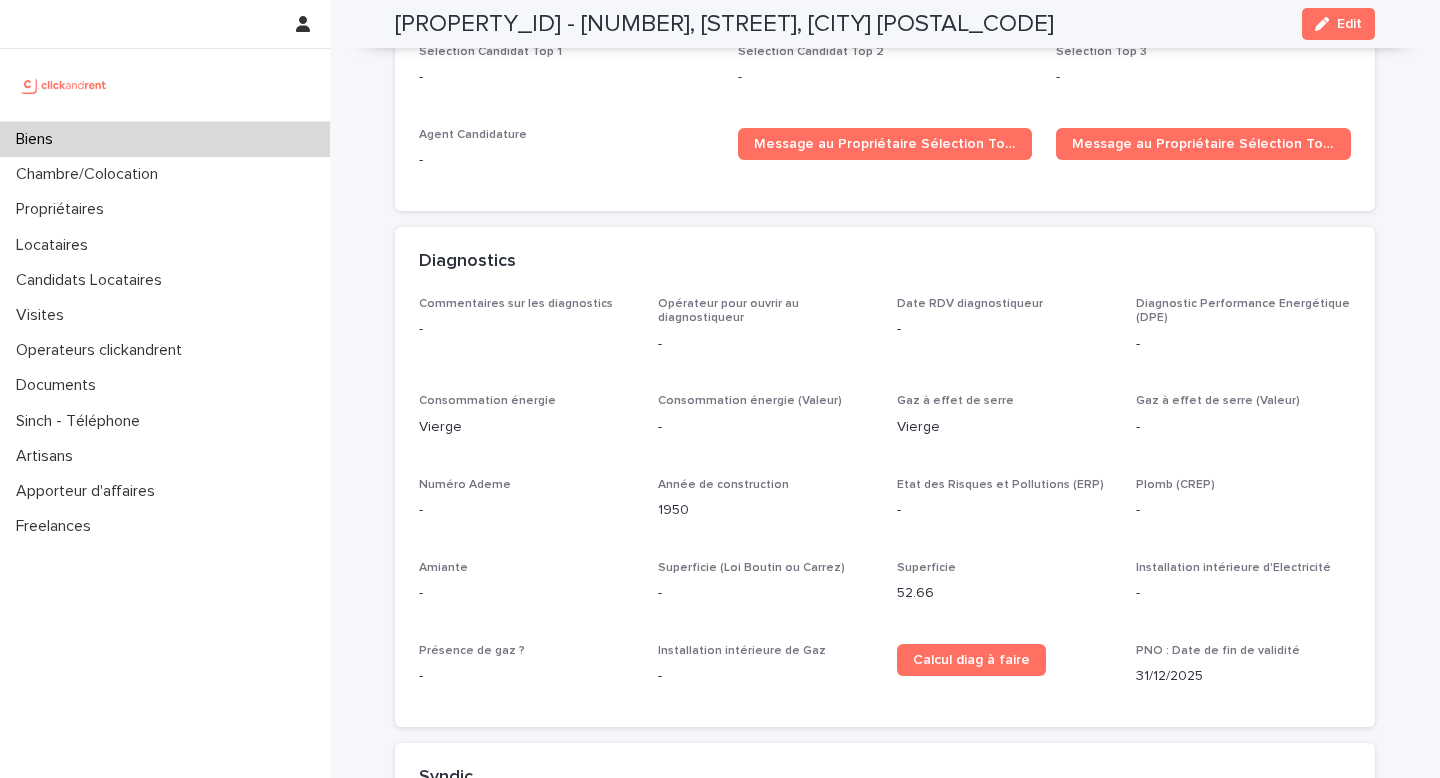 scroll, scrollTop: 4729, scrollLeft: 0, axis: vertical 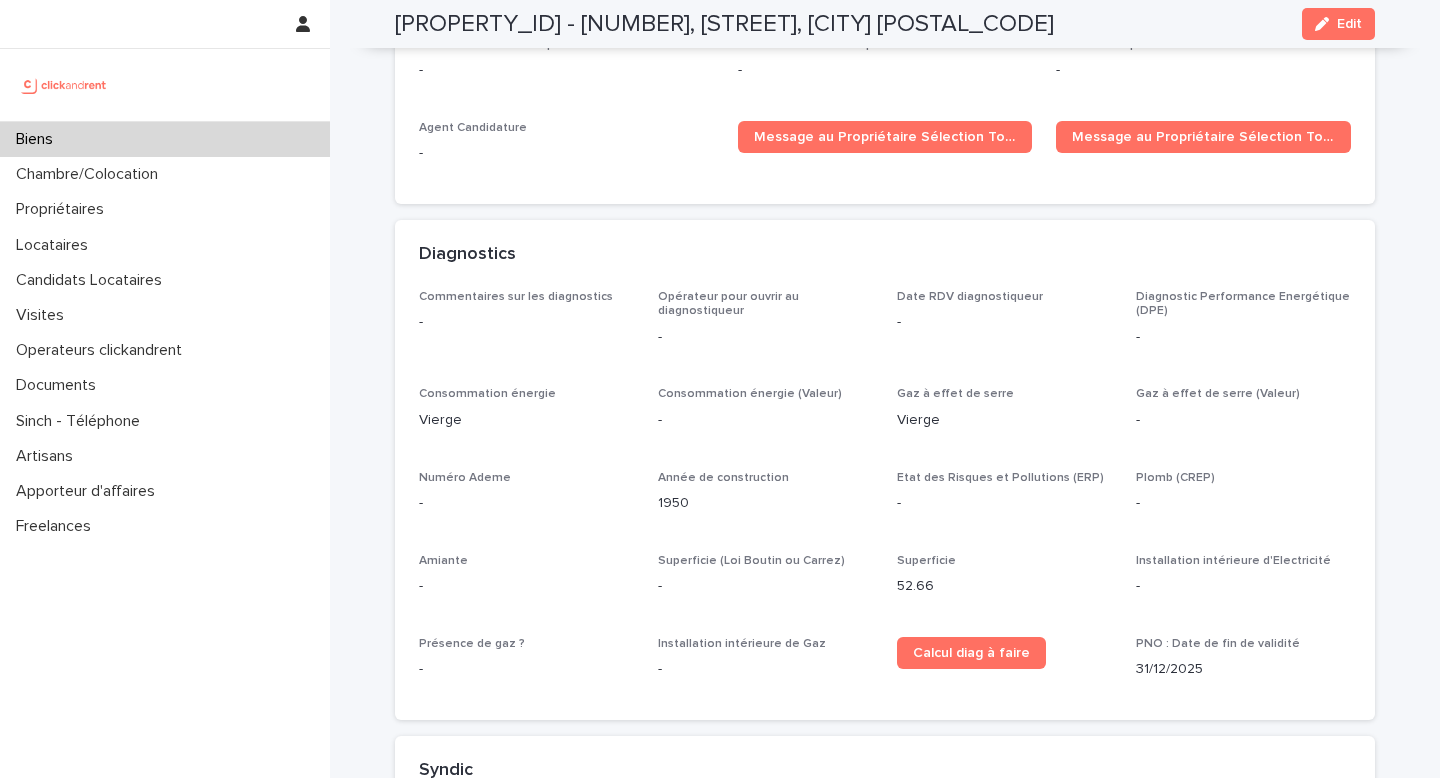 click on "Biens" at bounding box center (165, 139) 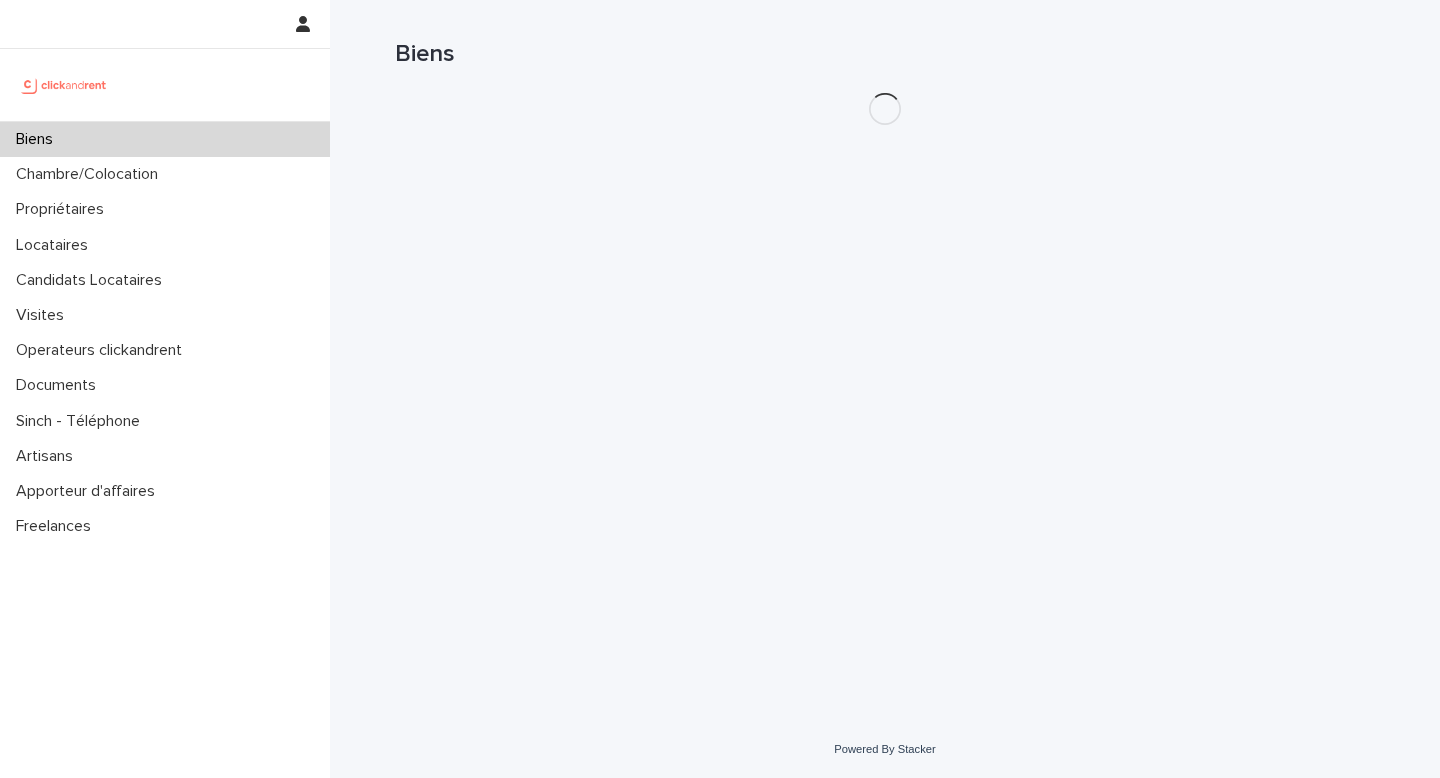 scroll, scrollTop: 0, scrollLeft: 0, axis: both 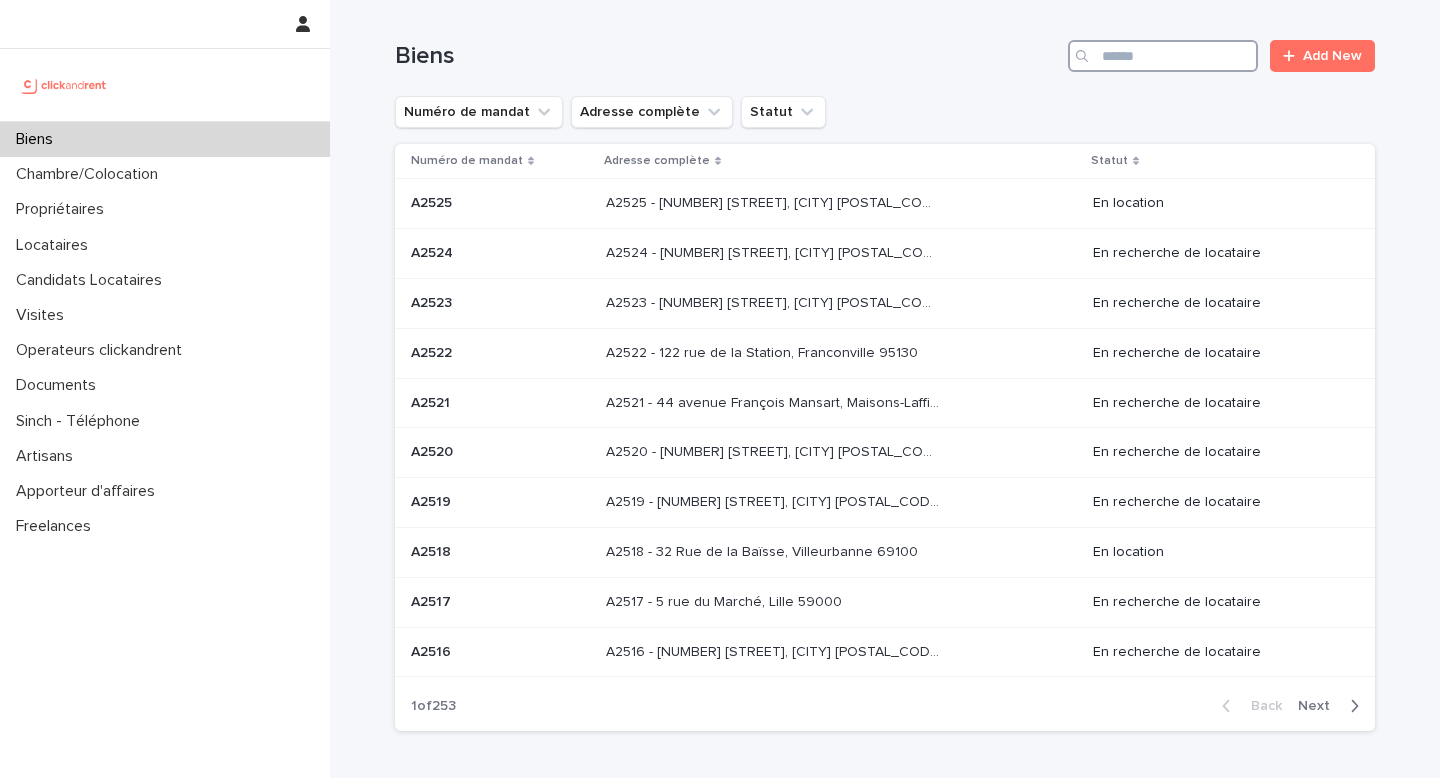click at bounding box center [1163, 56] 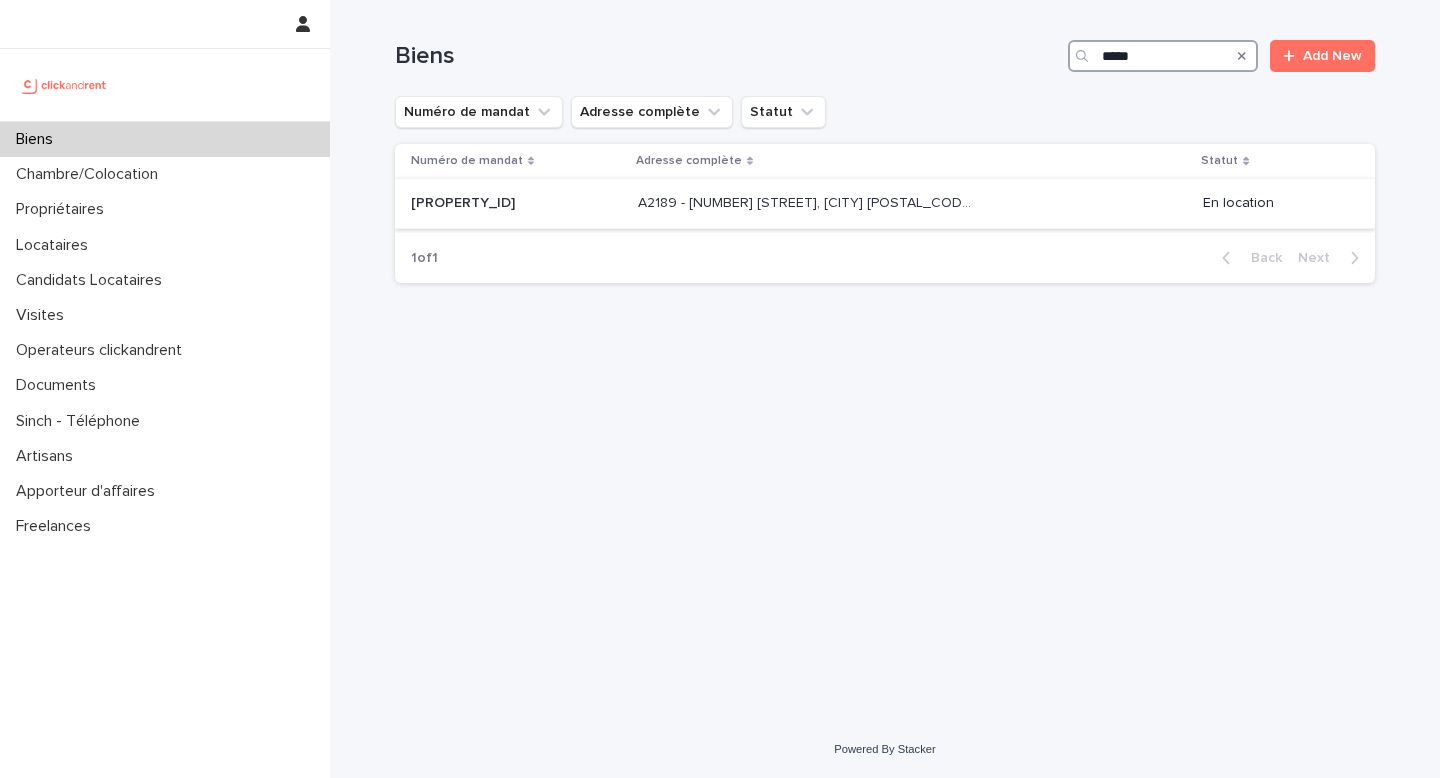 type on "*****" 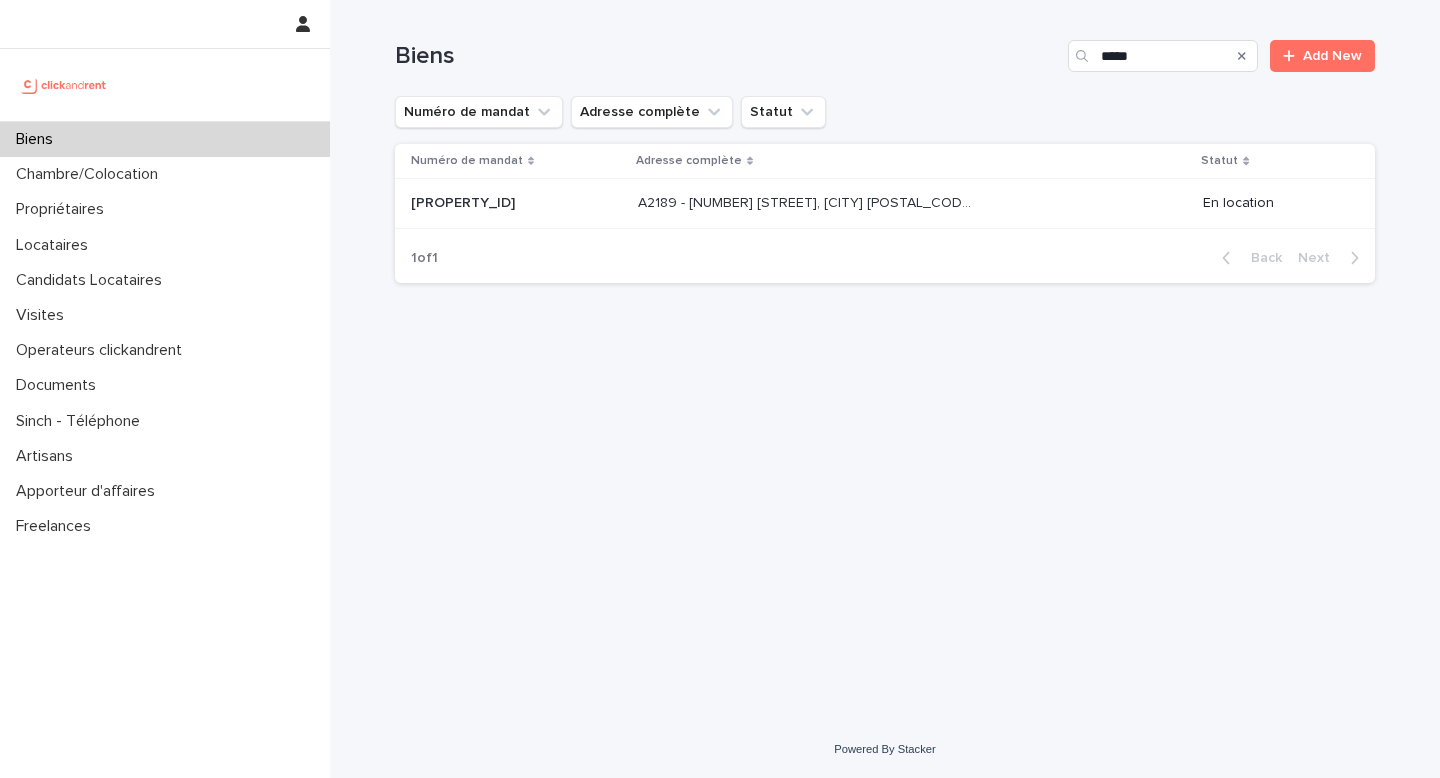 click on "A2189 - [NUMBER] [STREET], [CITY] [POSTAL_CODE] A2189 - [NUMBER] [STREET], [CITY] [POSTAL_CODE]" at bounding box center [912, 203] 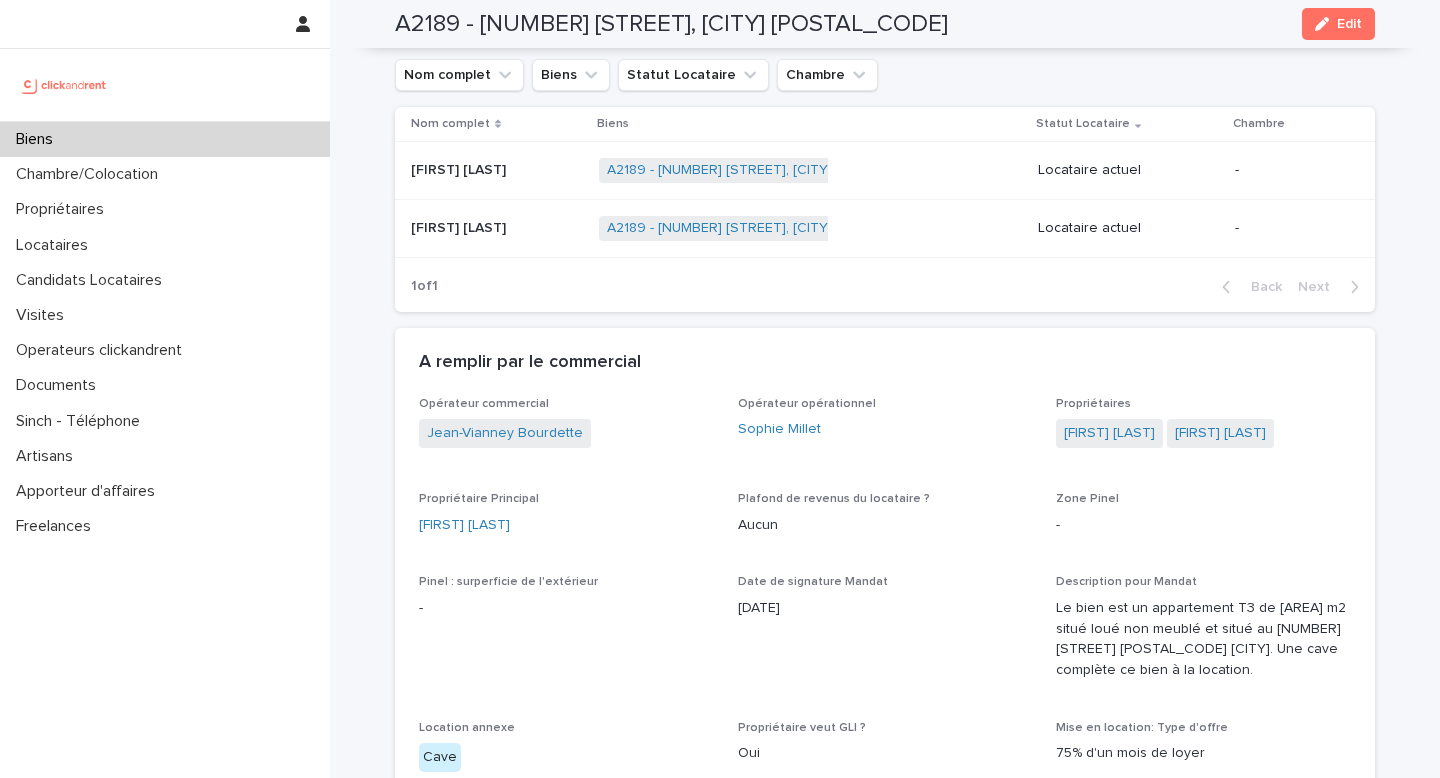 scroll, scrollTop: 785, scrollLeft: 0, axis: vertical 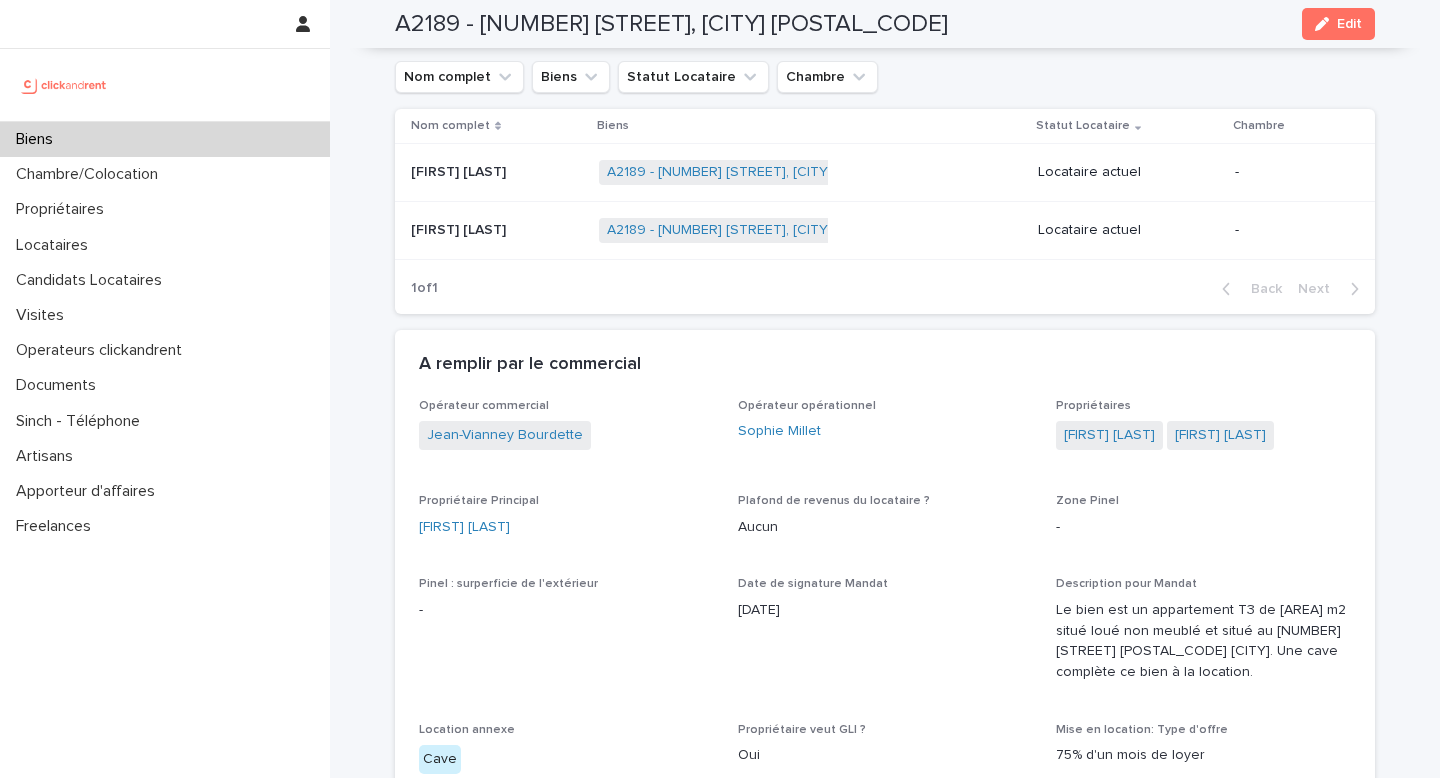 click at bounding box center [497, 230] 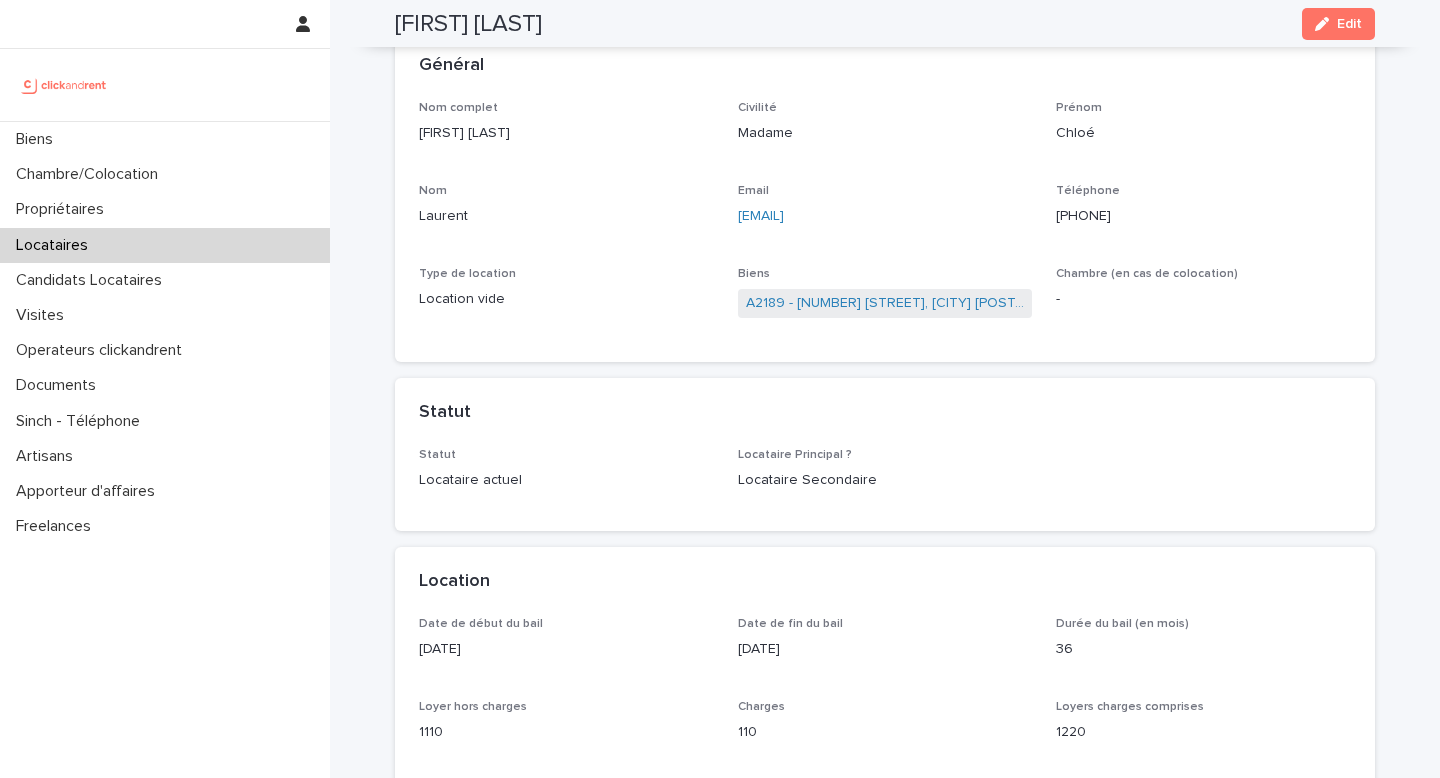 scroll, scrollTop: 114, scrollLeft: 0, axis: vertical 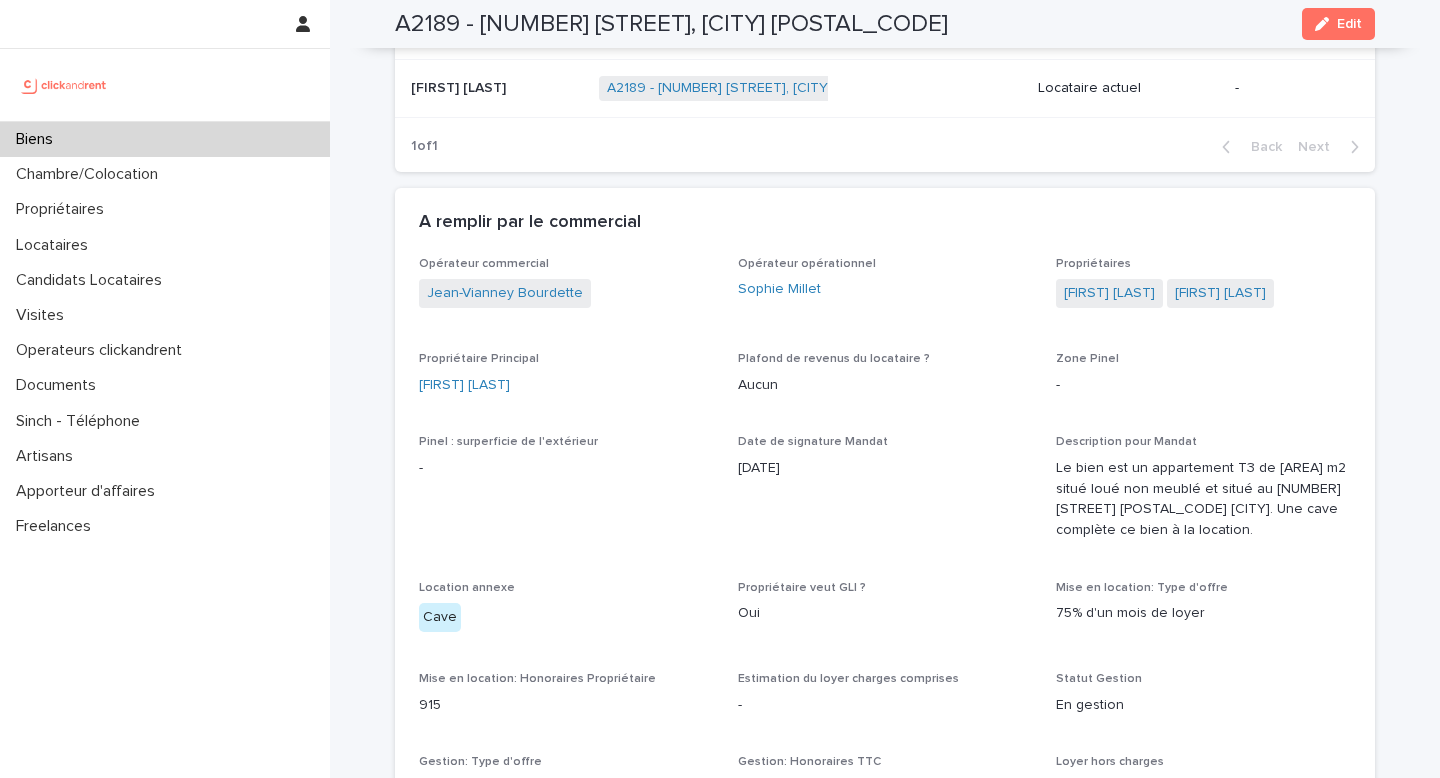 click on "Biens" at bounding box center (38, 139) 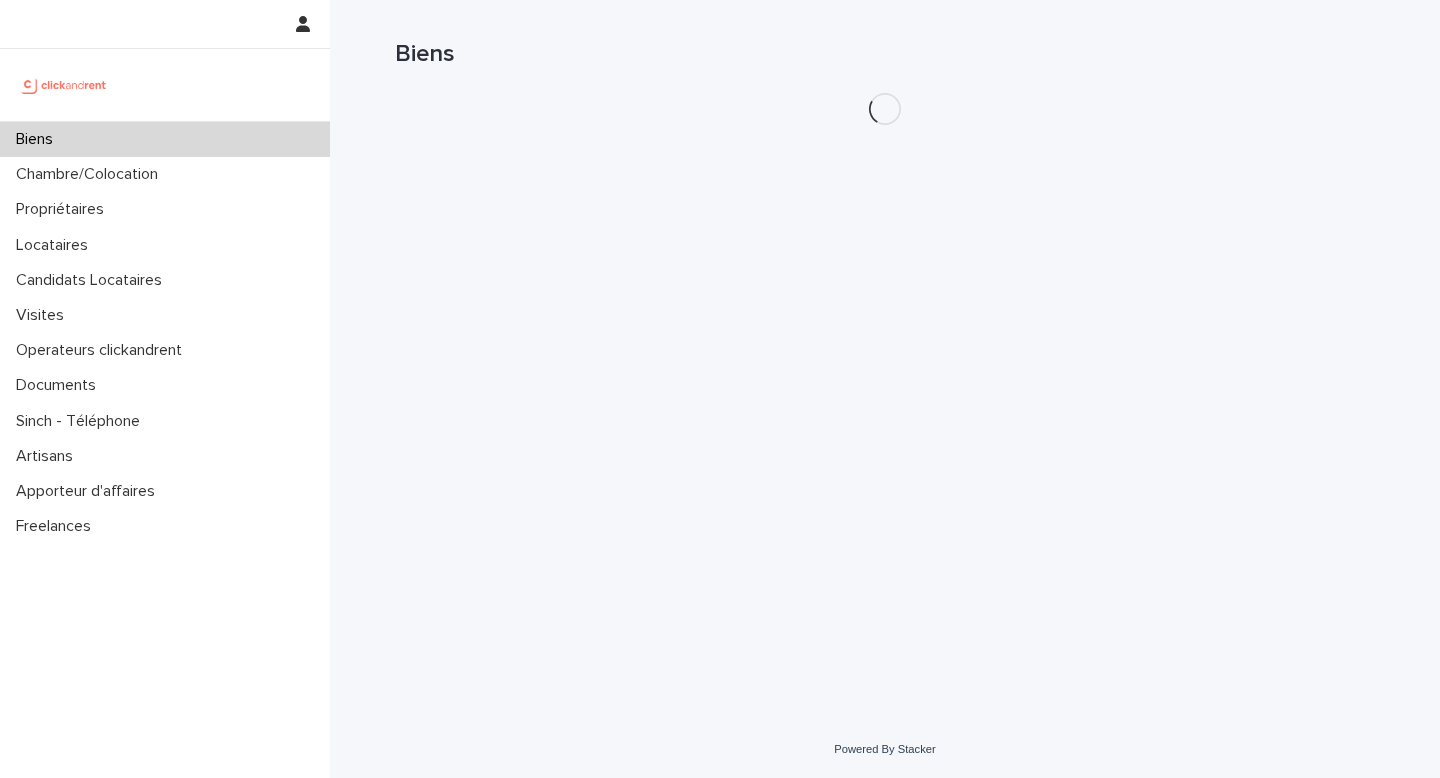 scroll, scrollTop: 0, scrollLeft: 0, axis: both 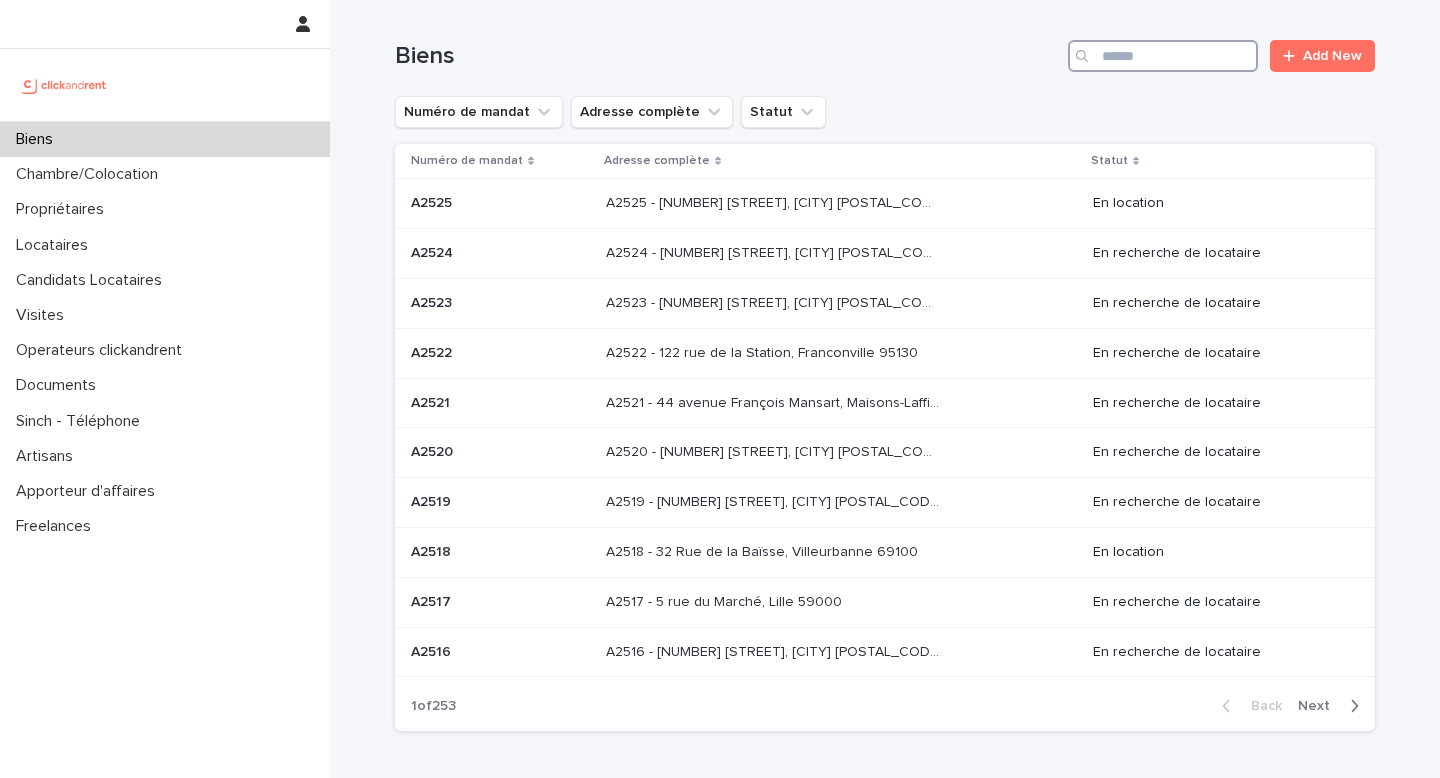 click at bounding box center (1163, 56) 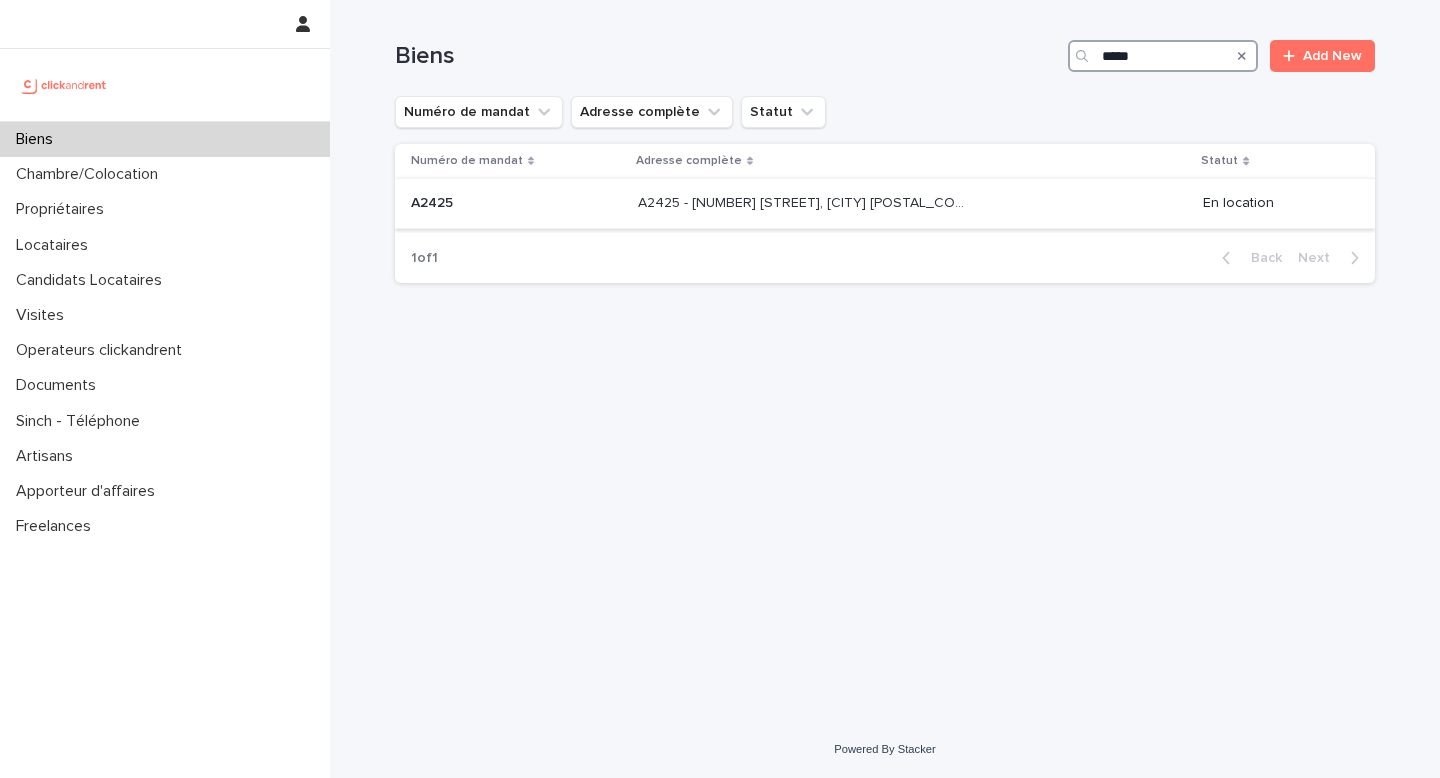 type on "*****" 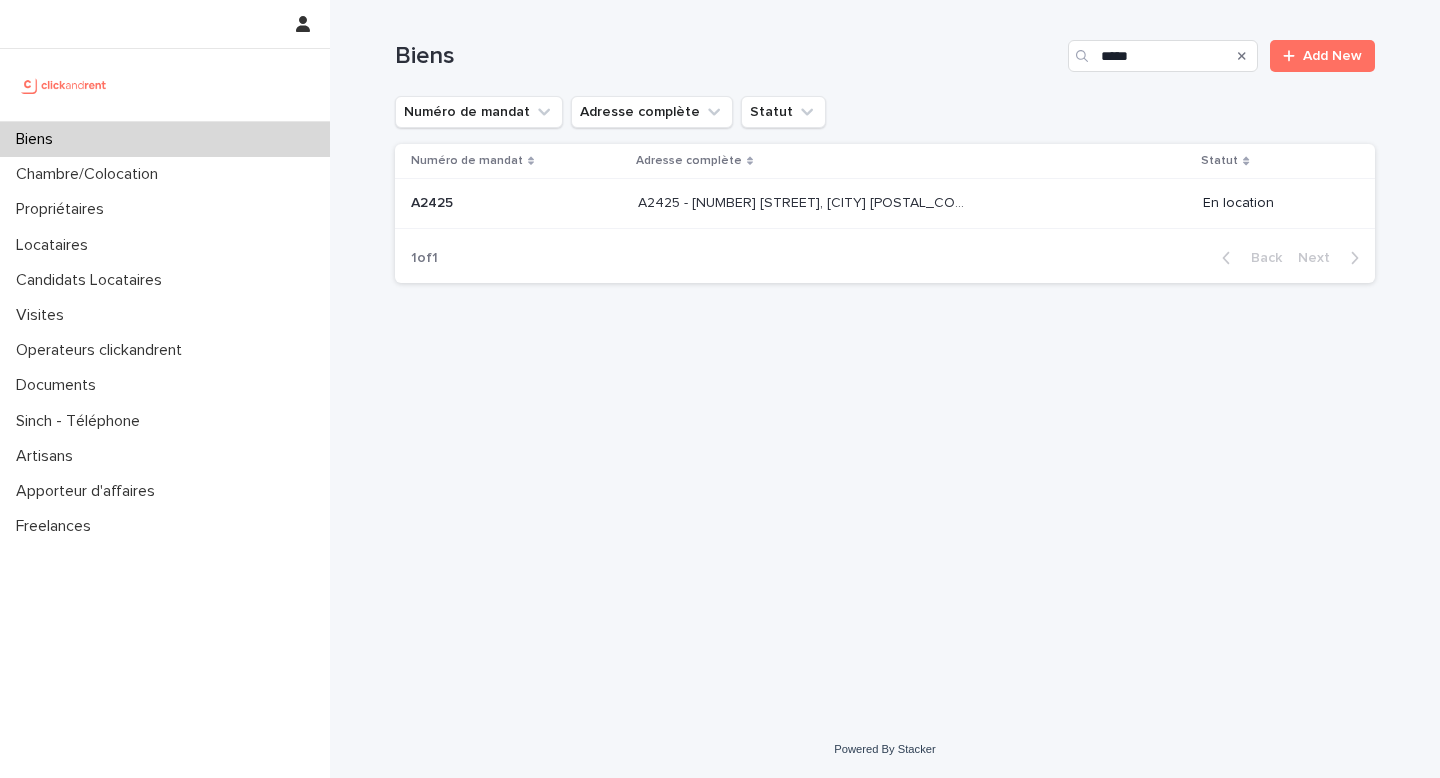 click on "A2425 - [NUMBER] [STREET], [CITY] [POSTAL_CODE]" at bounding box center [806, 201] 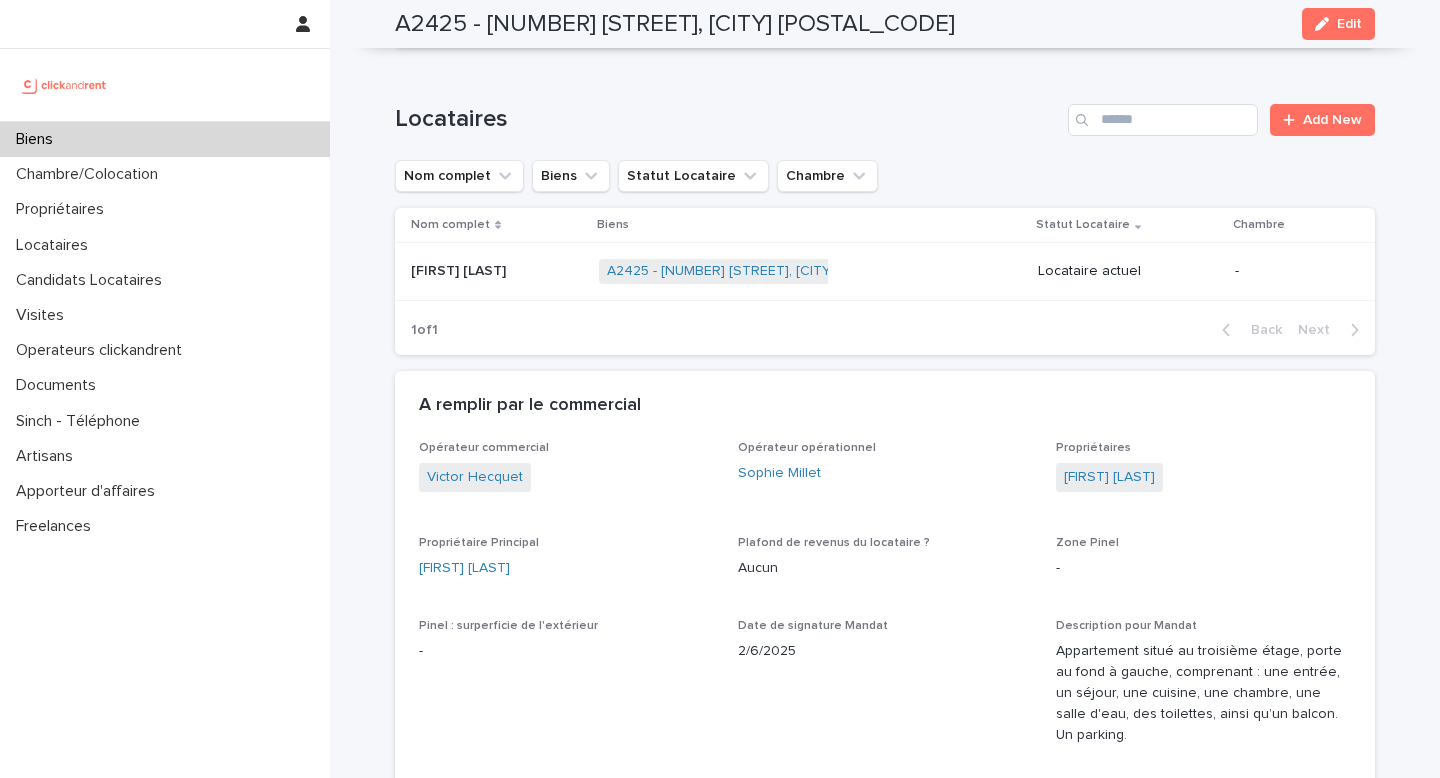 scroll, scrollTop: 954, scrollLeft: 0, axis: vertical 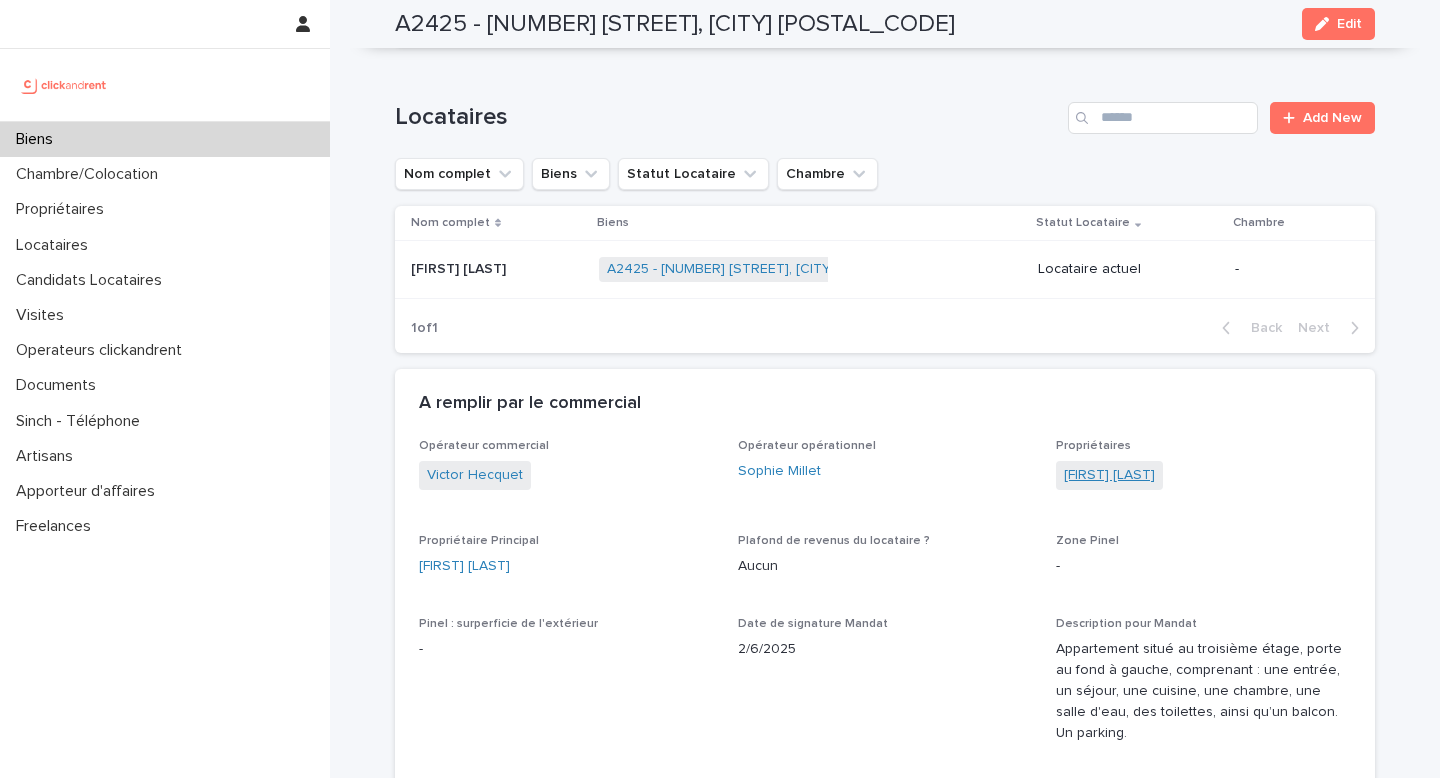 click on "[FIRST] [LAST]" at bounding box center (1109, 475) 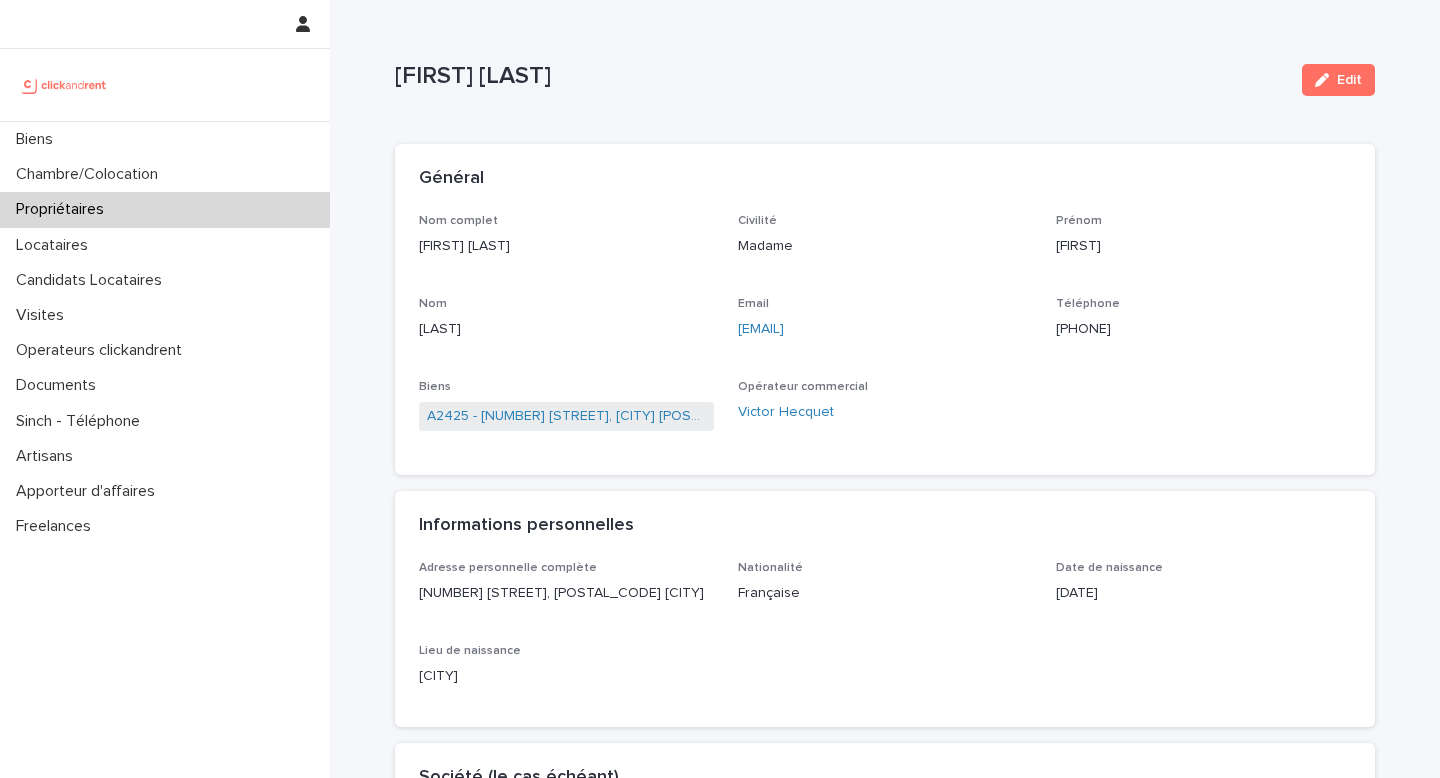 scroll, scrollTop: 1, scrollLeft: 0, axis: vertical 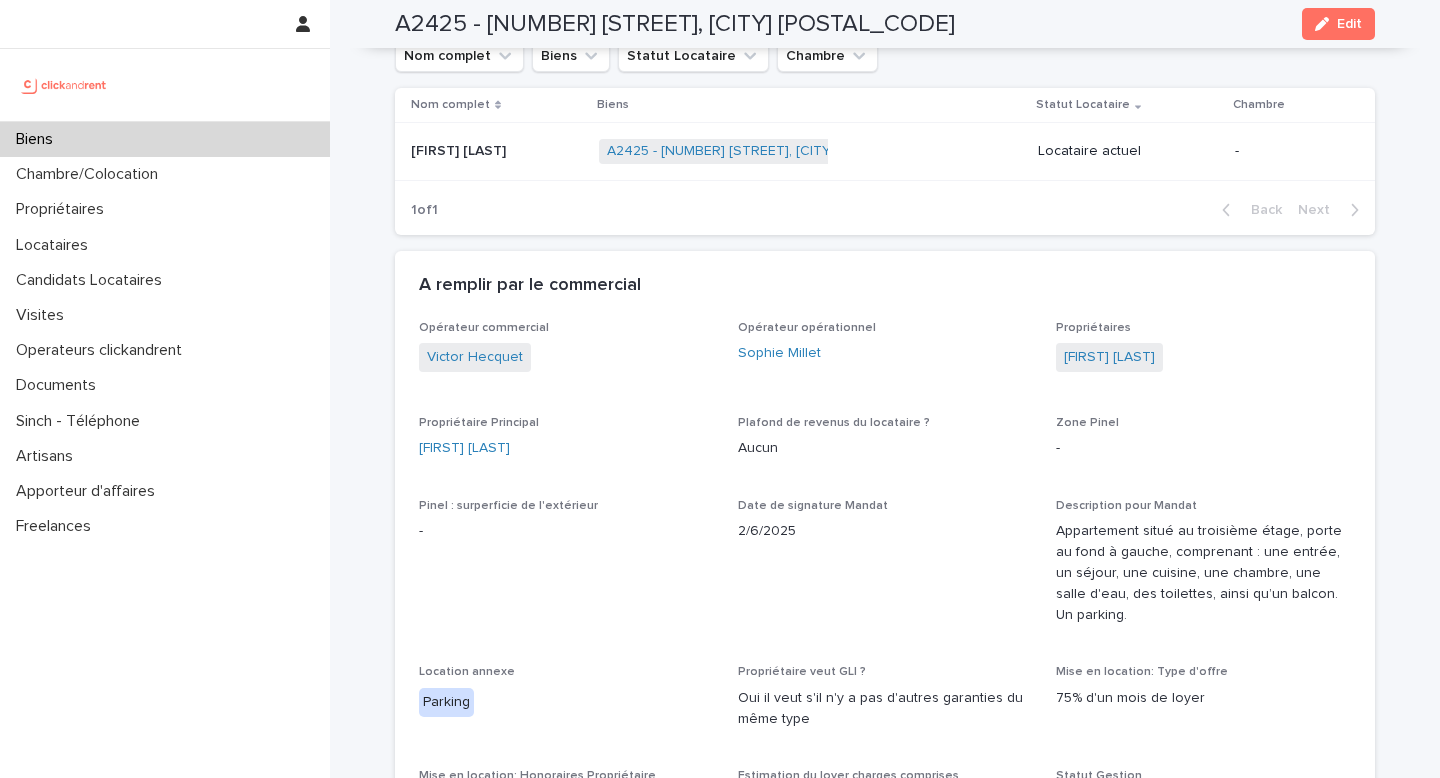 click on "[FIRST] [LAST]" at bounding box center [460, 149] 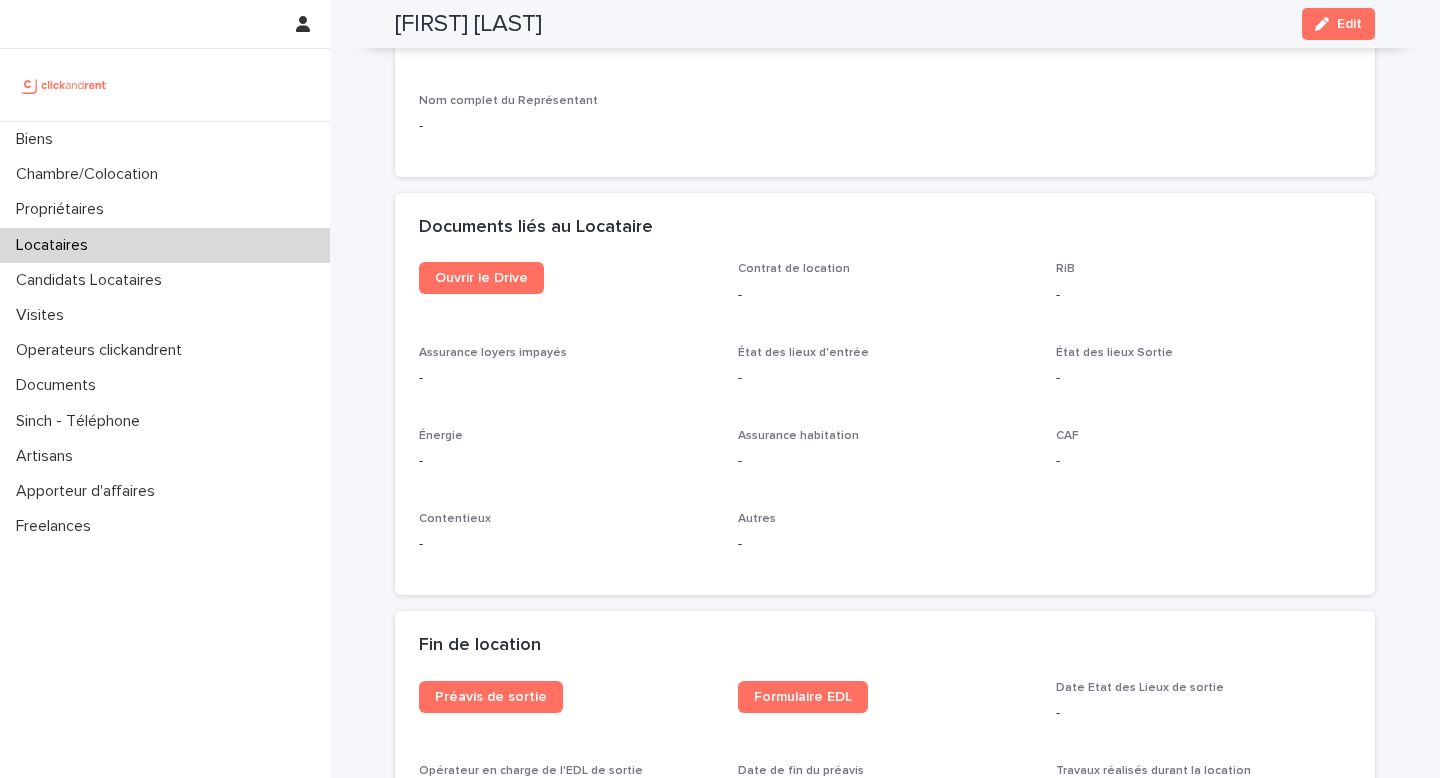 scroll, scrollTop: 2007, scrollLeft: 0, axis: vertical 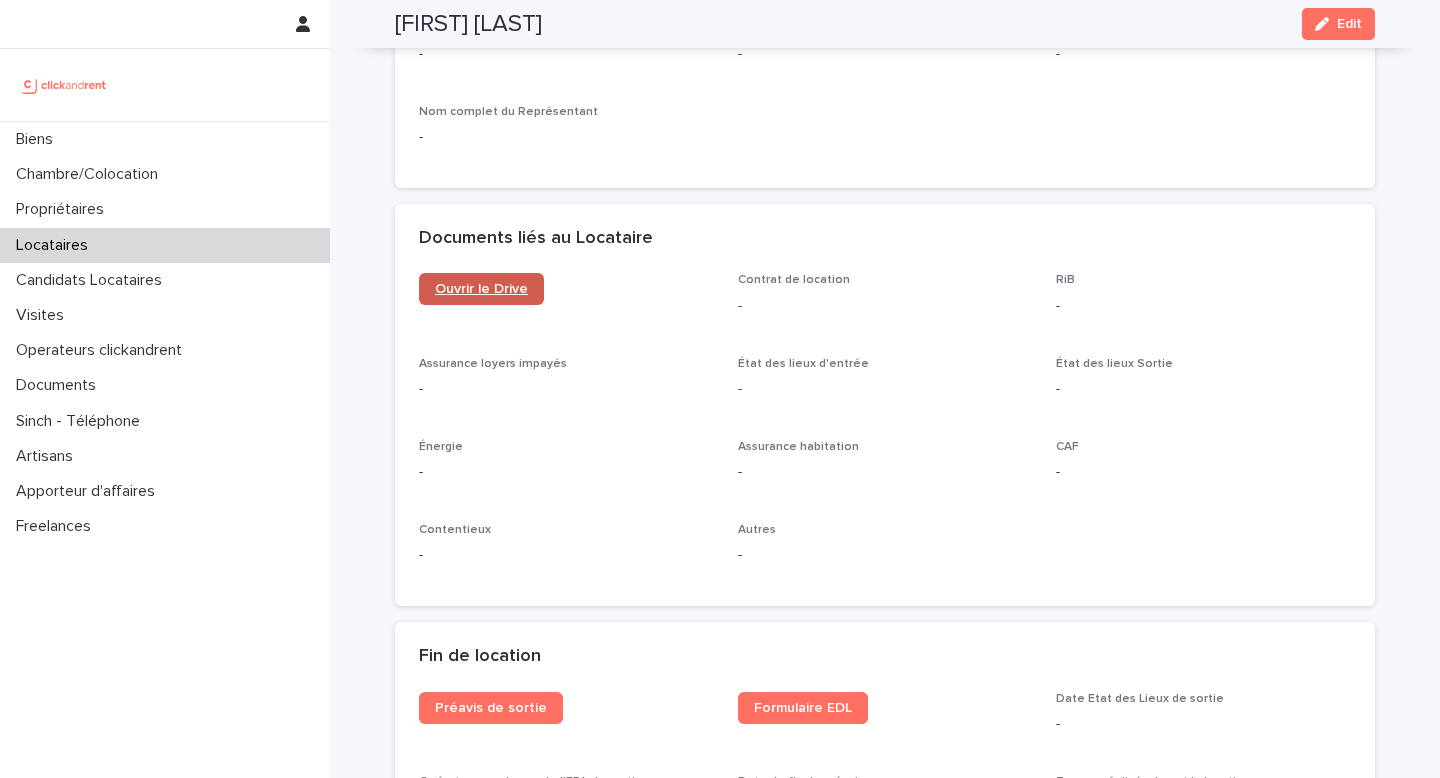 click on "Ouvrir le Drive" at bounding box center (481, 289) 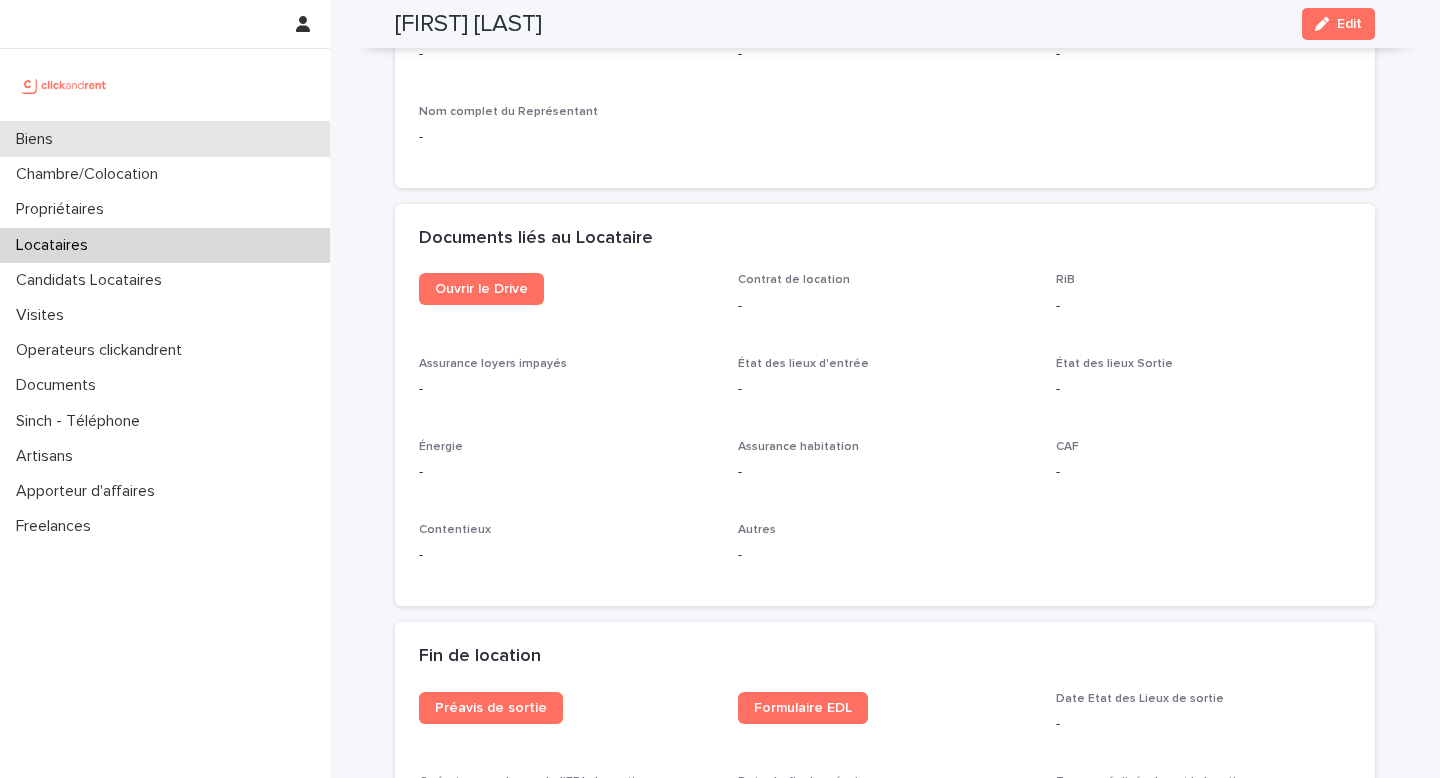 click on "Biens" at bounding box center (165, 139) 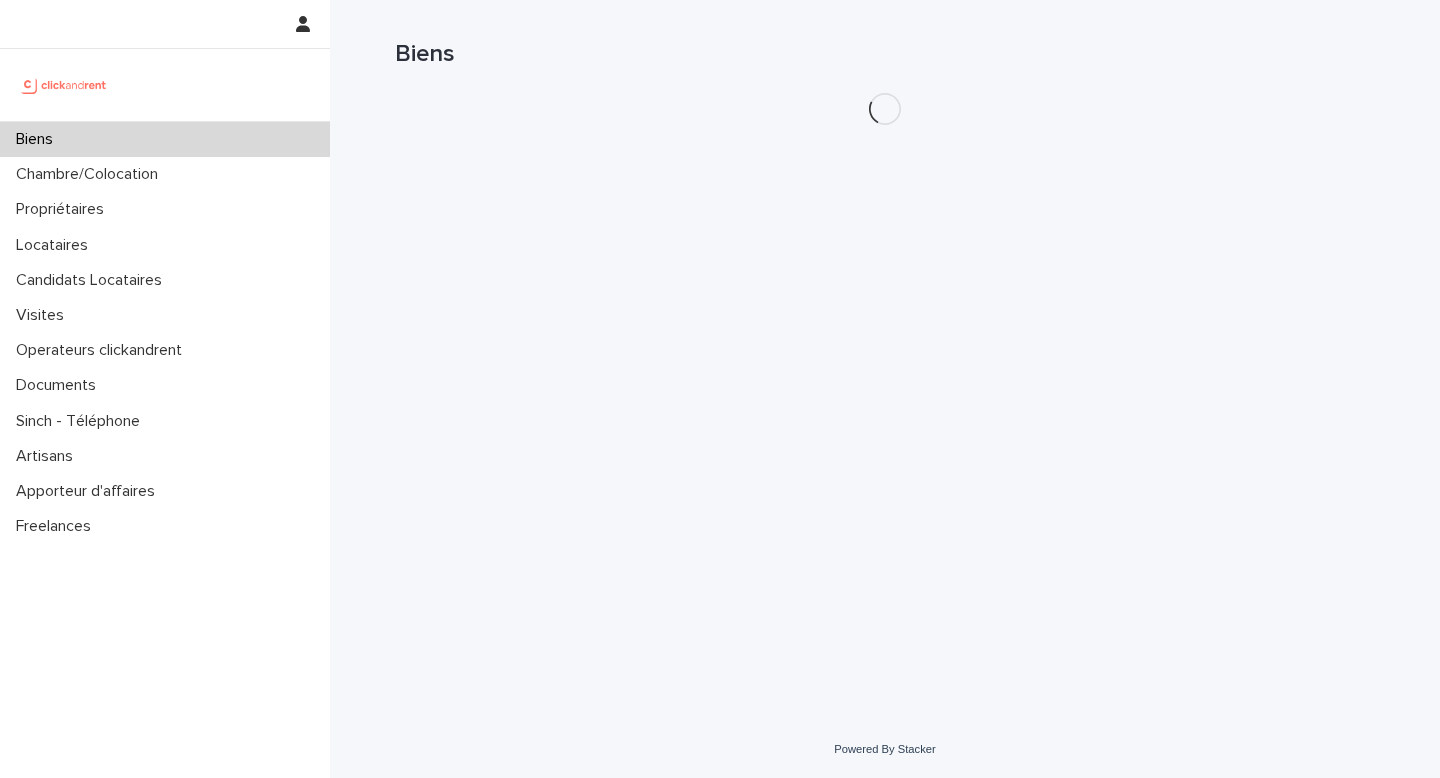 scroll, scrollTop: 0, scrollLeft: 0, axis: both 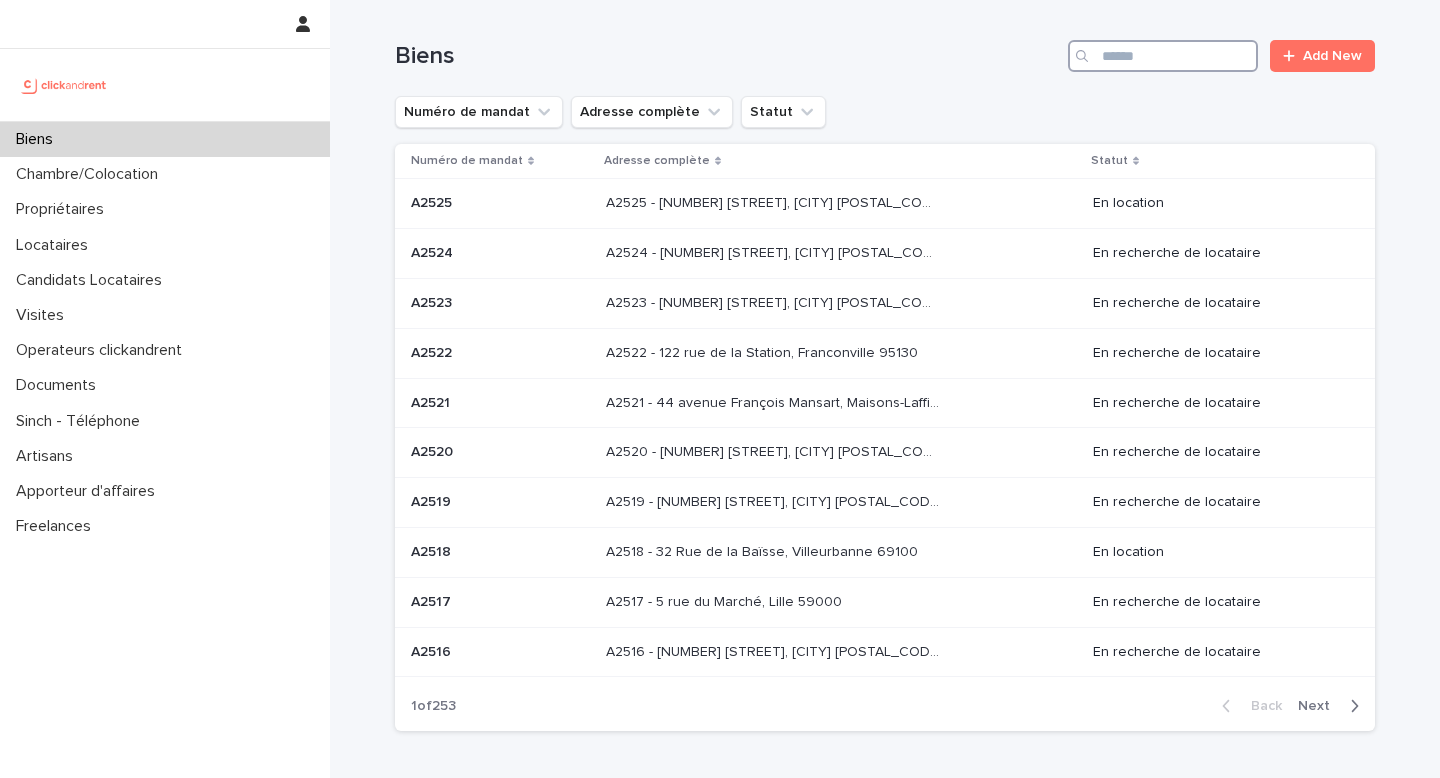 click at bounding box center [1163, 56] 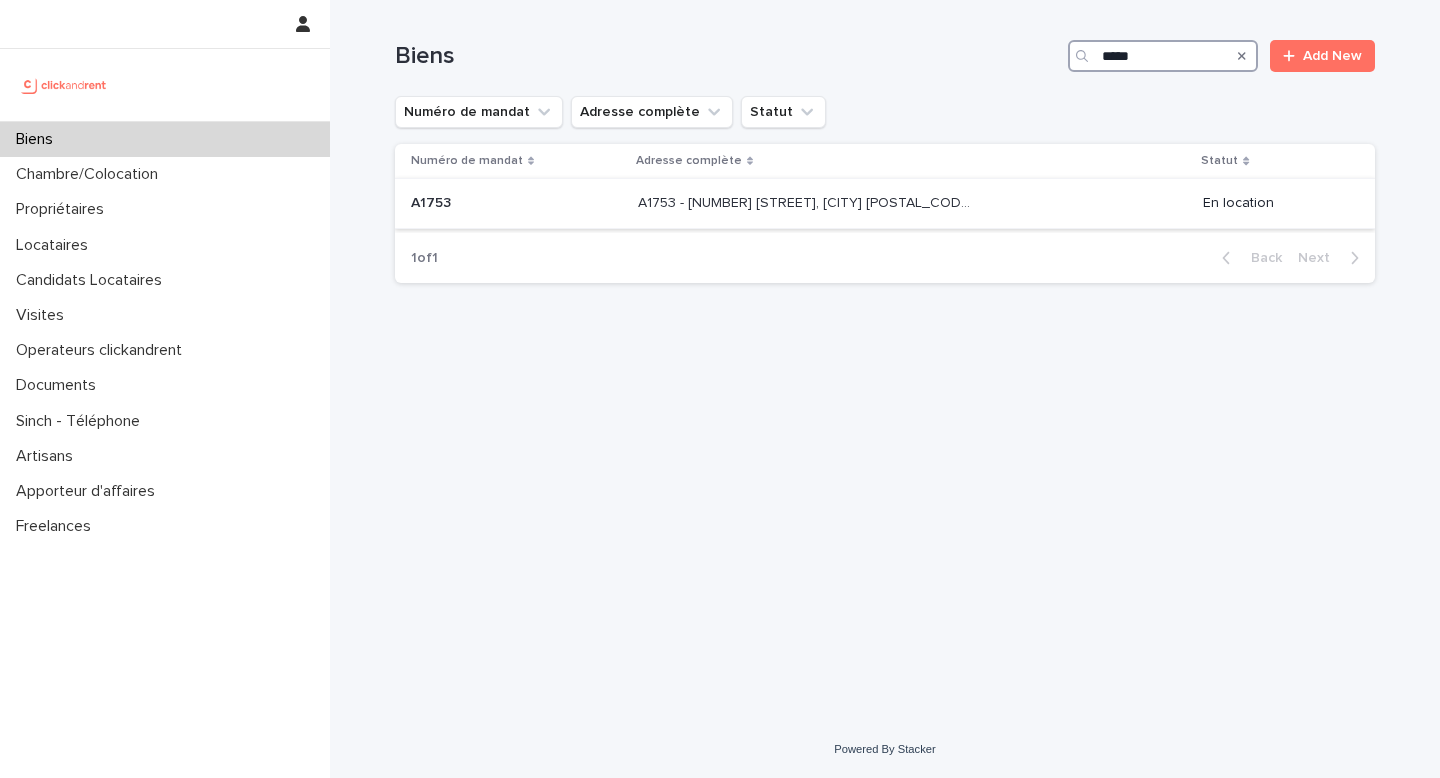 type on "*****" 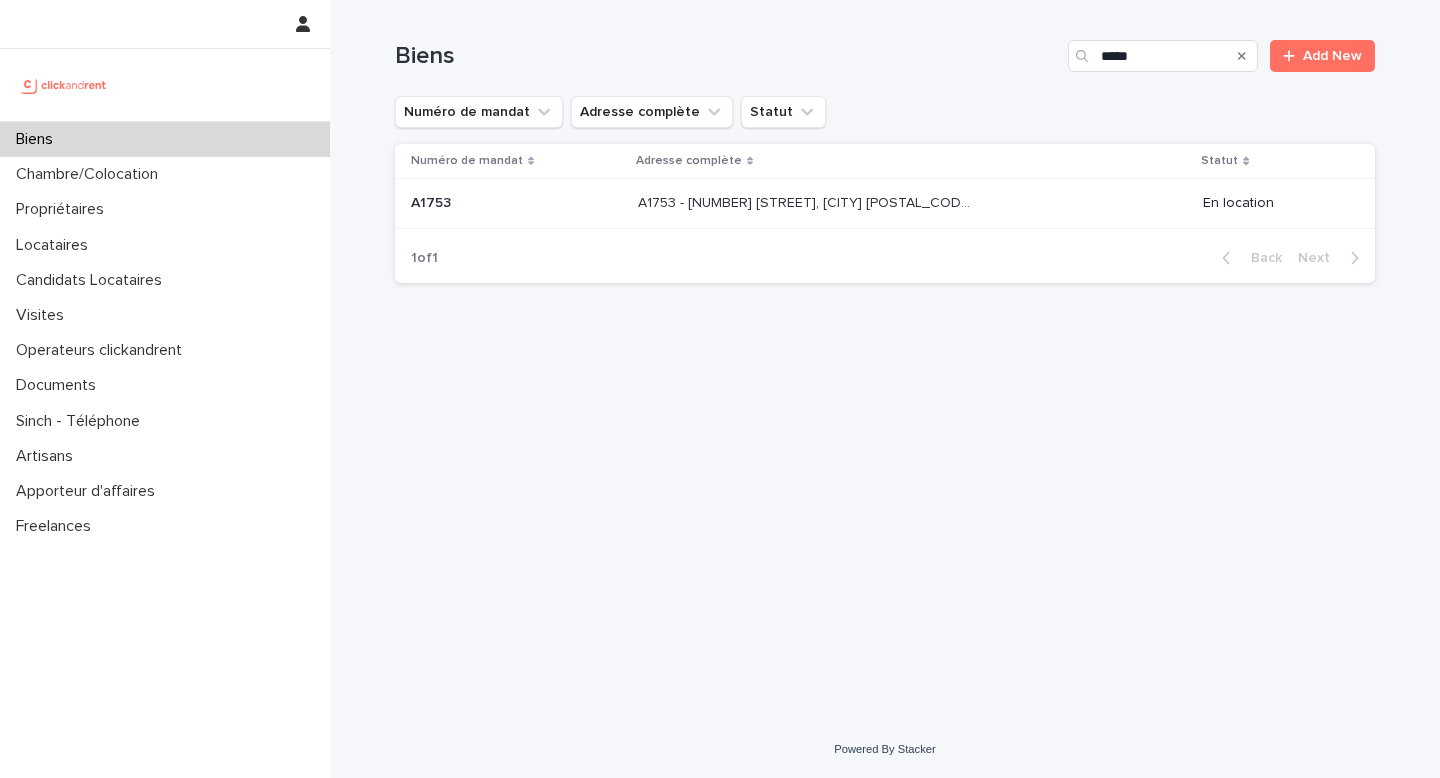 click on "A1753 - [NUMBER] [STREET], [CITY] [POSTAL_CODE] A1753 - [NUMBER] [STREET], [CITY] [POSTAL_CODE]" at bounding box center [912, 204] 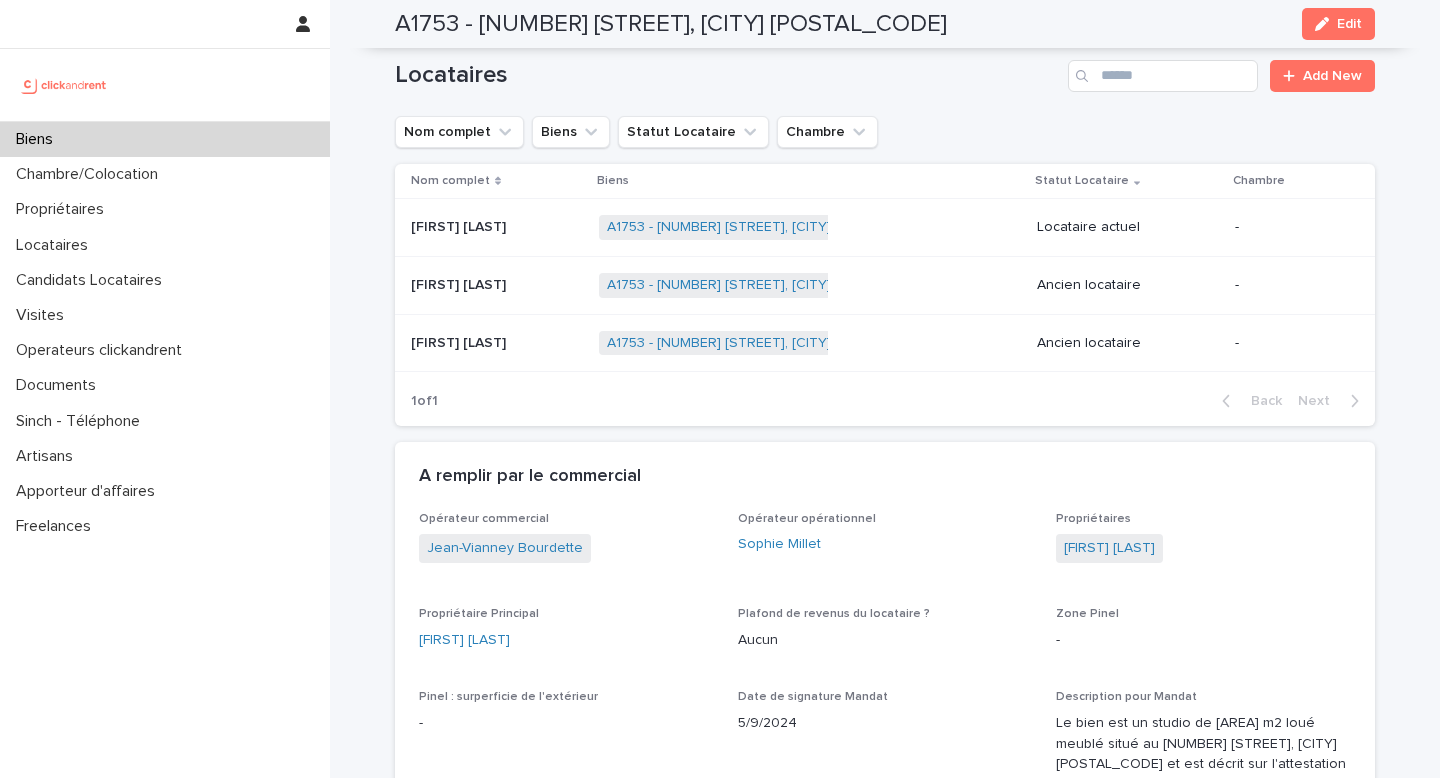scroll, scrollTop: 1022, scrollLeft: 0, axis: vertical 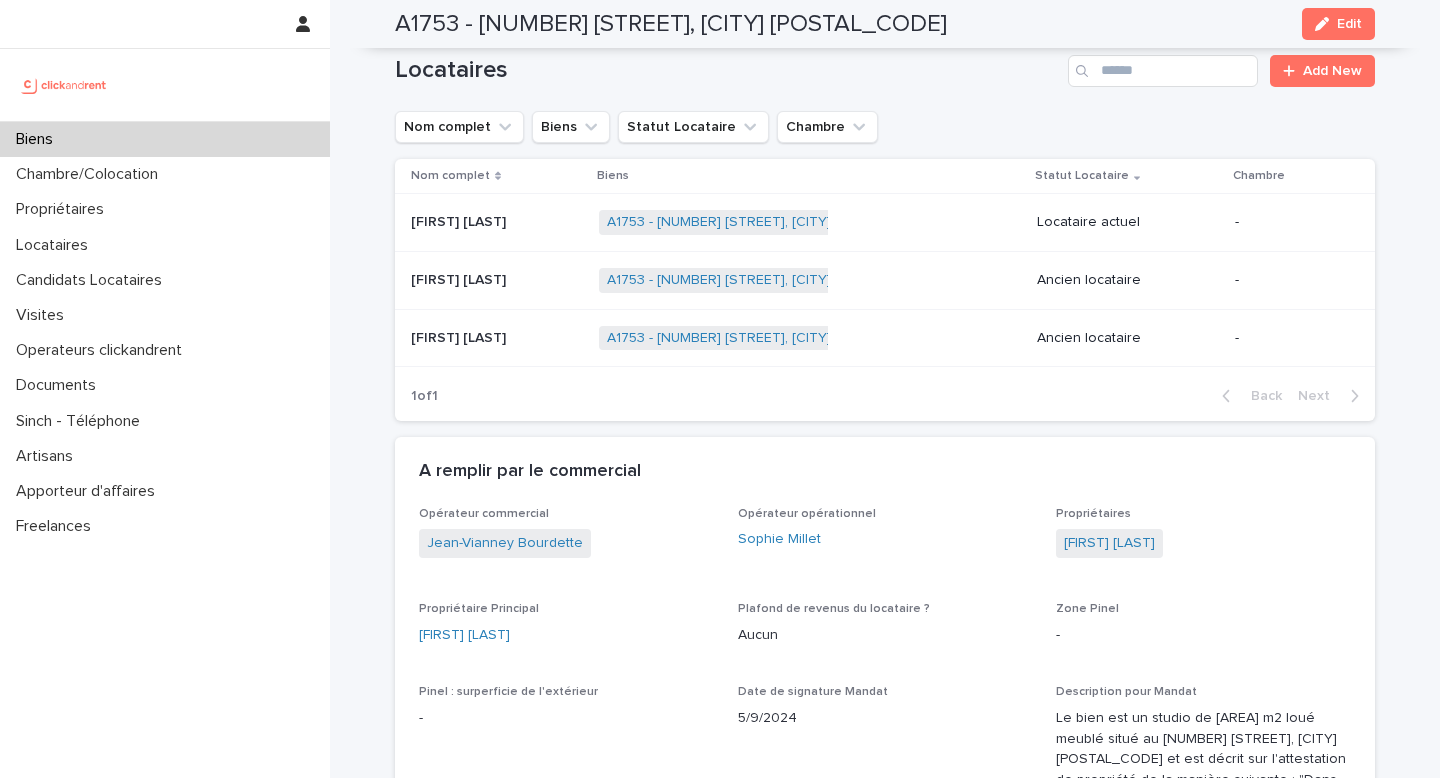 click on "A1753 - [NUMBER] [STREET], [CITY] [POSTAL_CODE]   + 0" at bounding box center (810, 223) 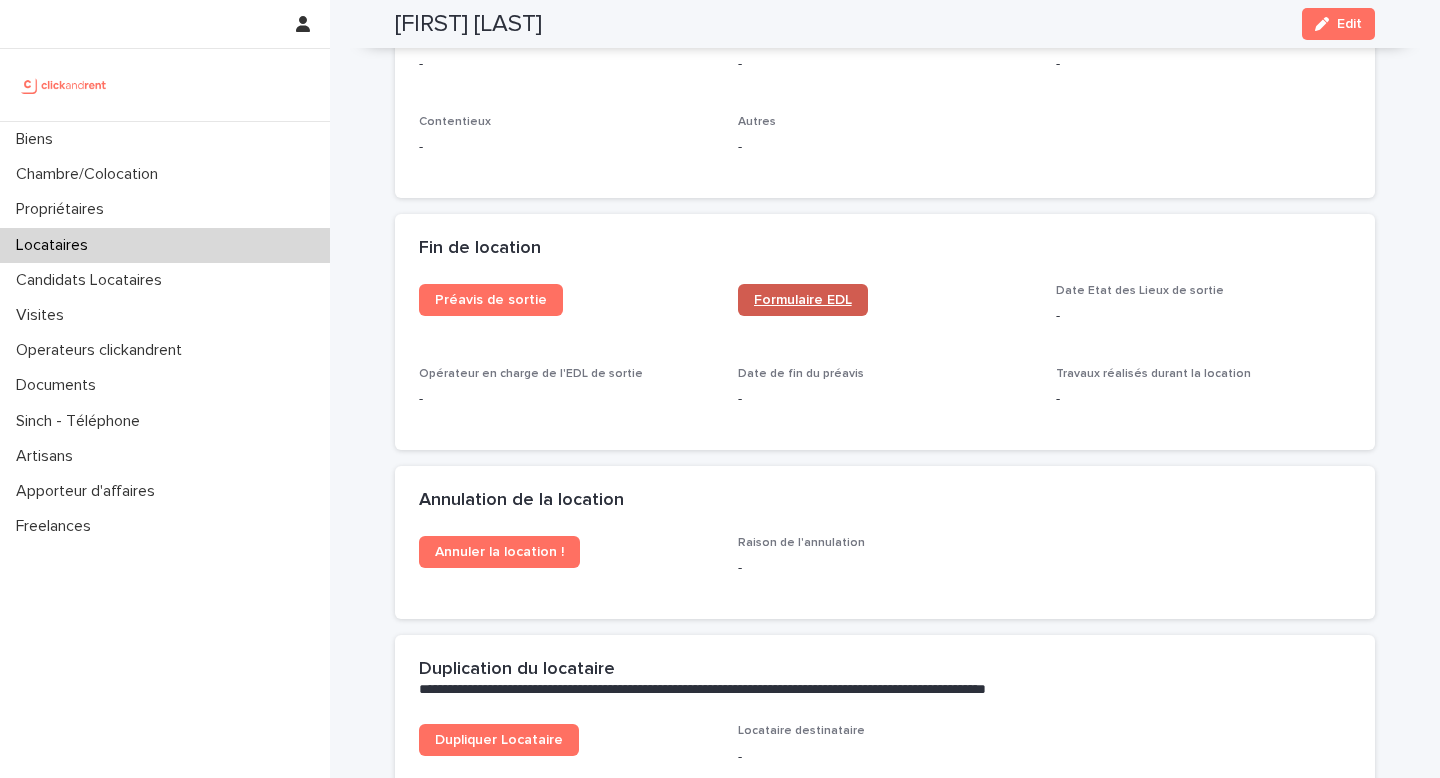 scroll, scrollTop: 1870, scrollLeft: 0, axis: vertical 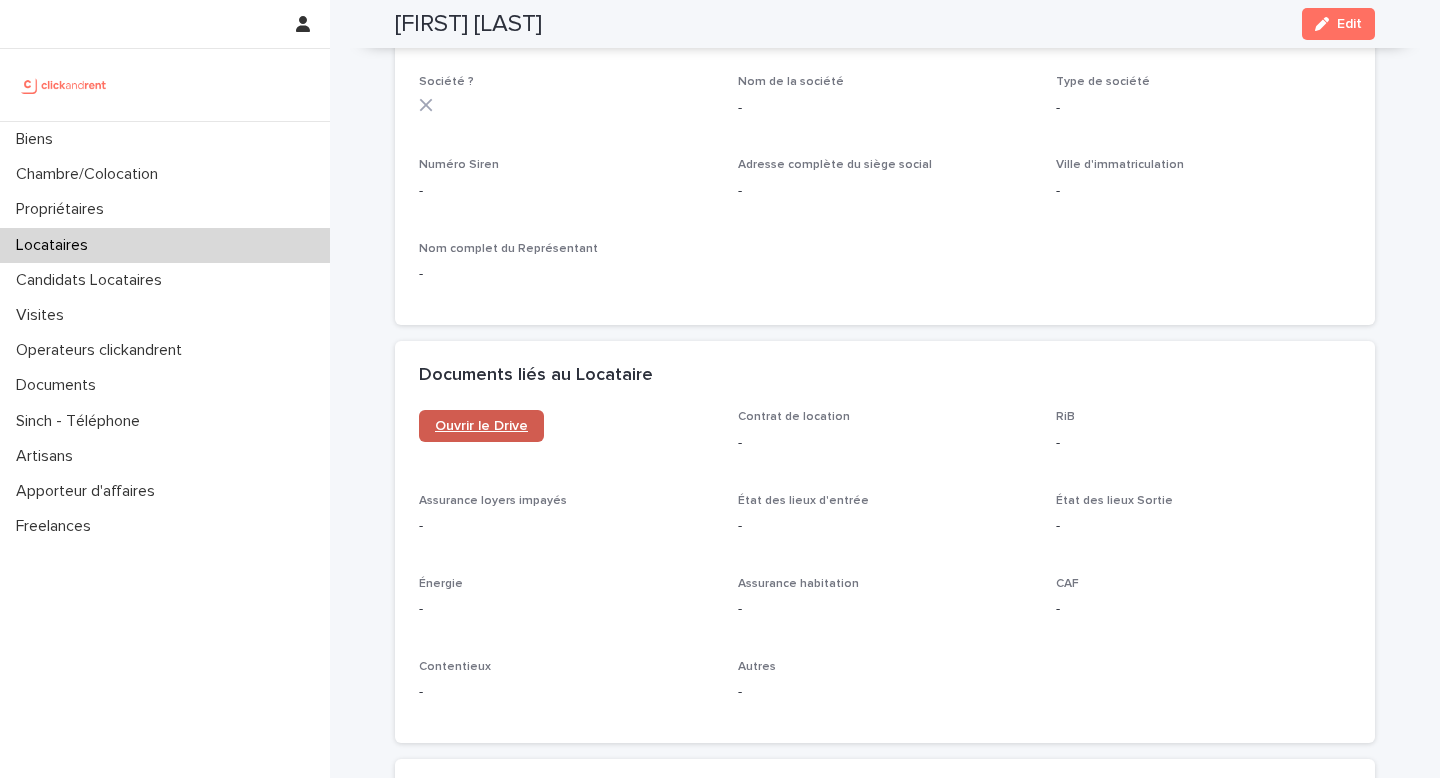 click on "Ouvrir le Drive" at bounding box center [481, 426] 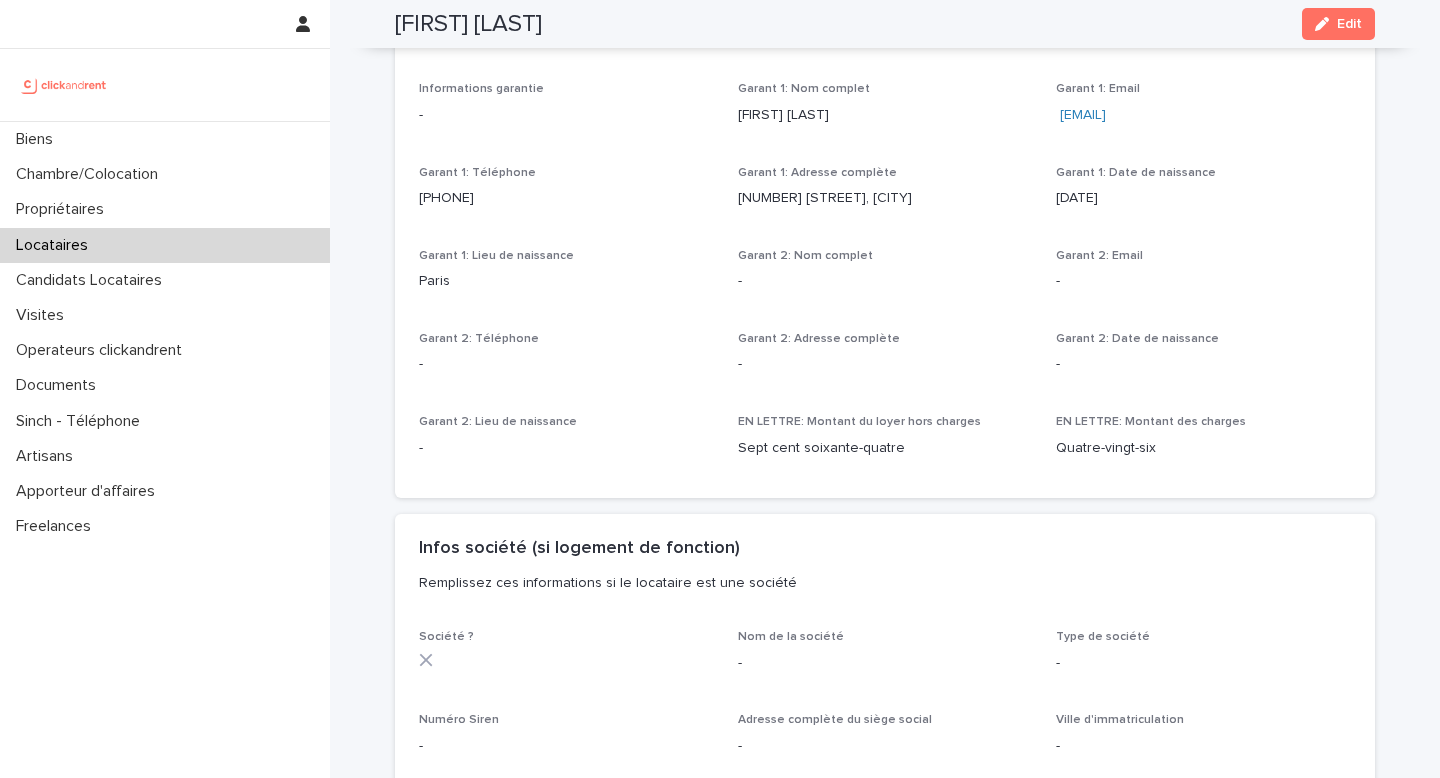 scroll, scrollTop: 1313, scrollLeft: 0, axis: vertical 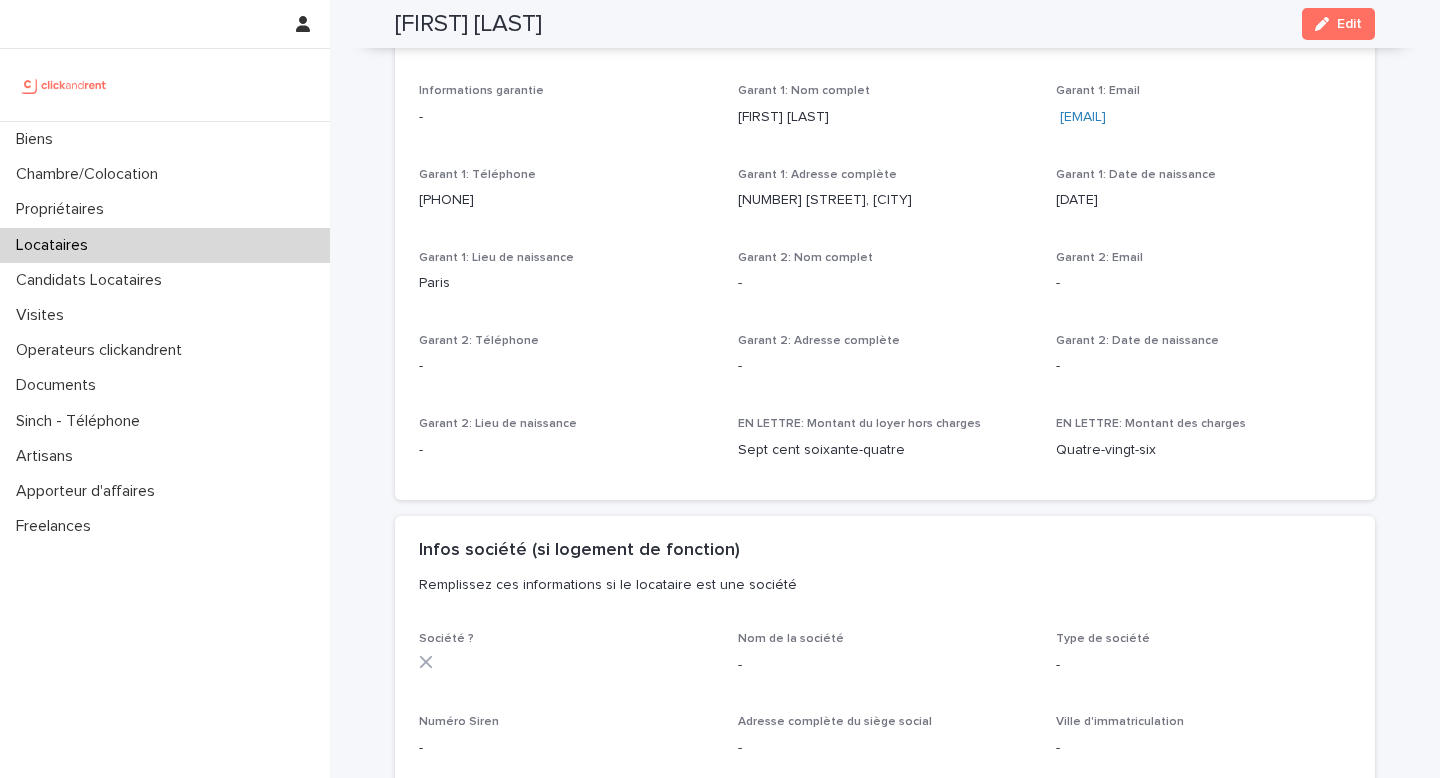 click on "Type de garant Garant Personne Physique" at bounding box center [1203, 30] 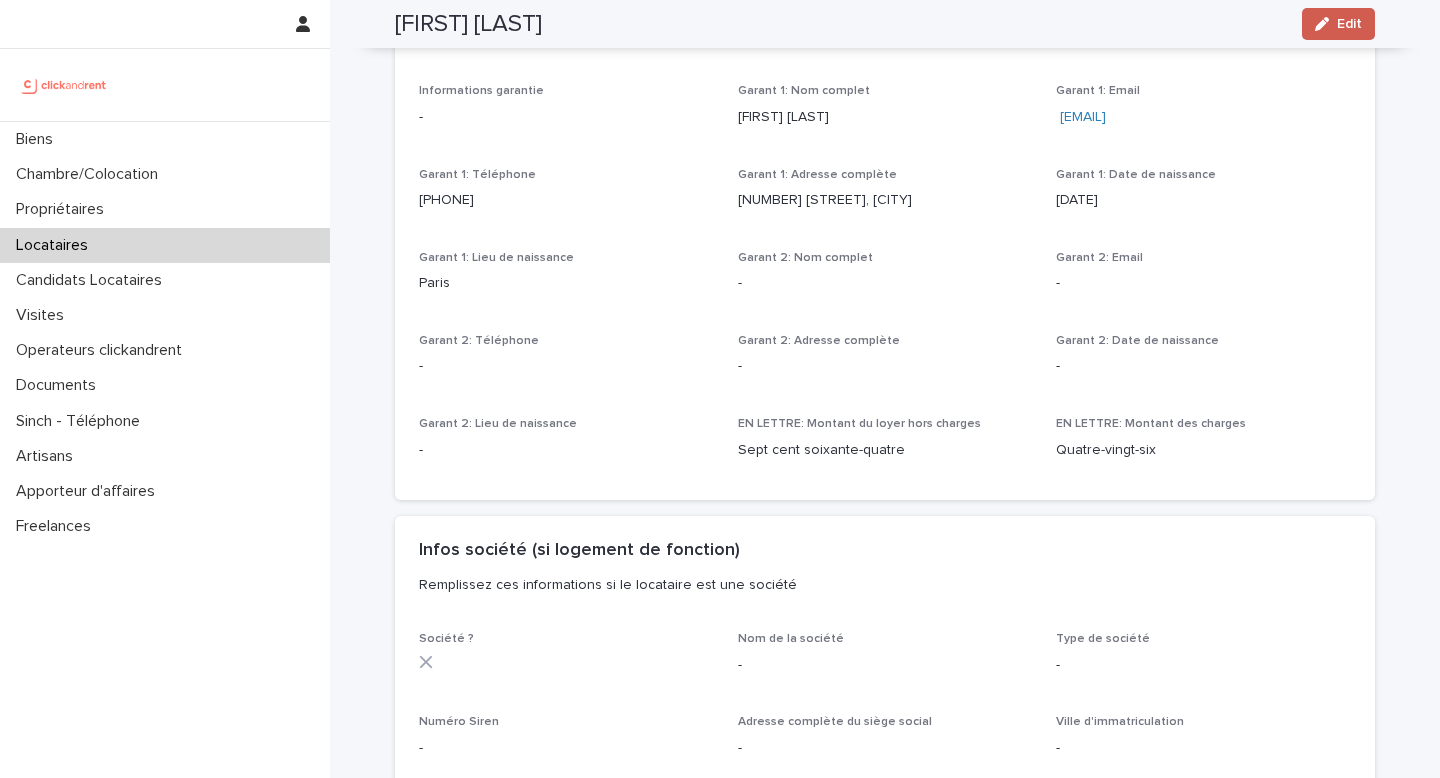 click at bounding box center (1326, 24) 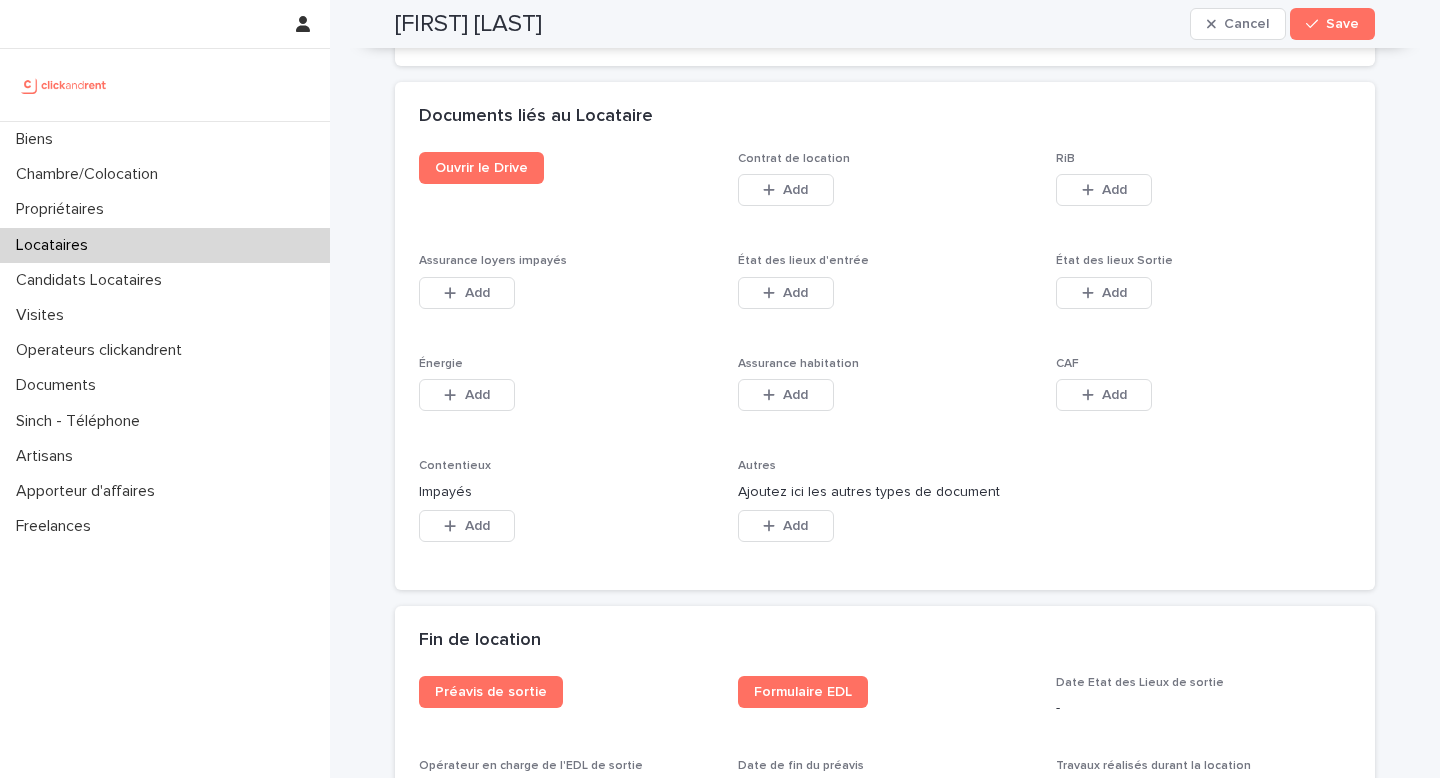 scroll, scrollTop: 3313, scrollLeft: 0, axis: vertical 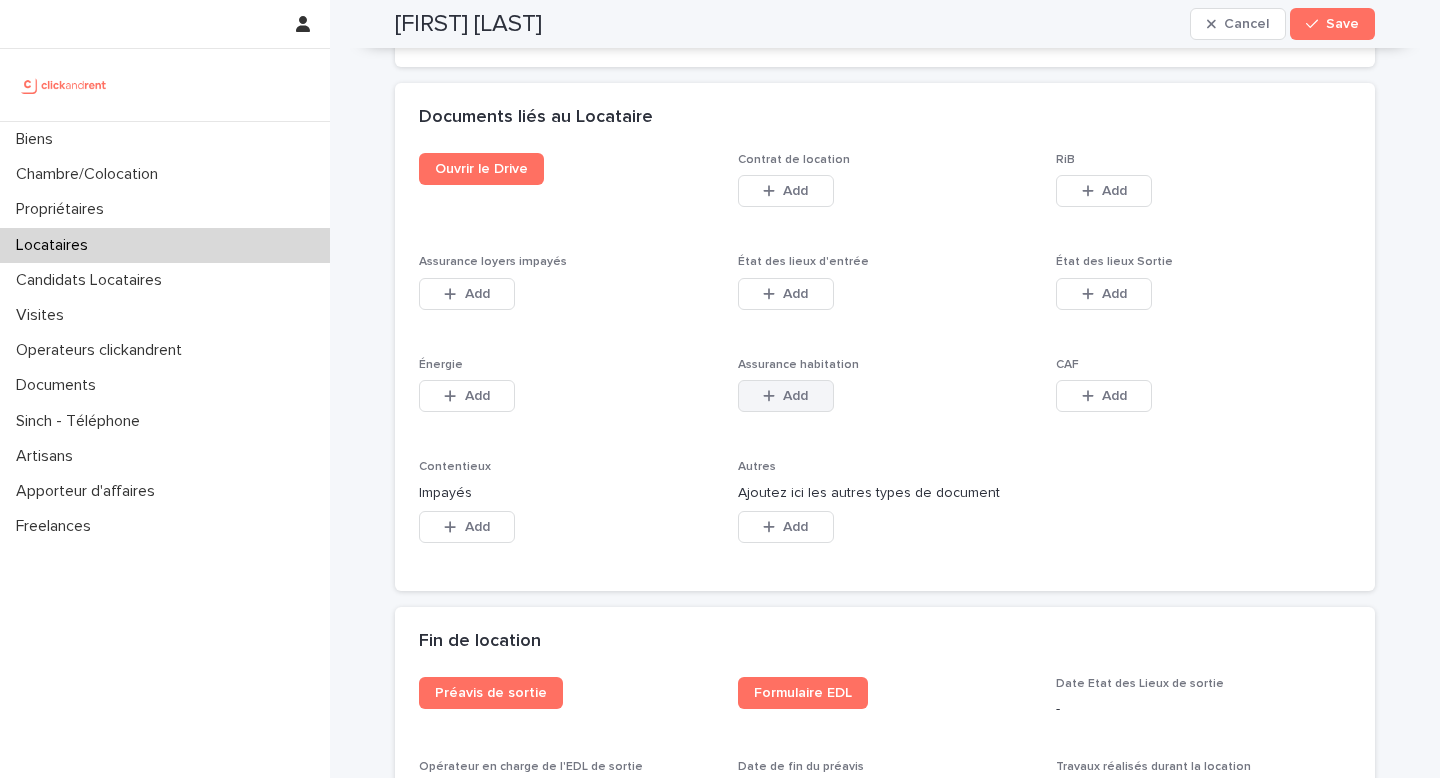 click on "Add" at bounding box center [786, 396] 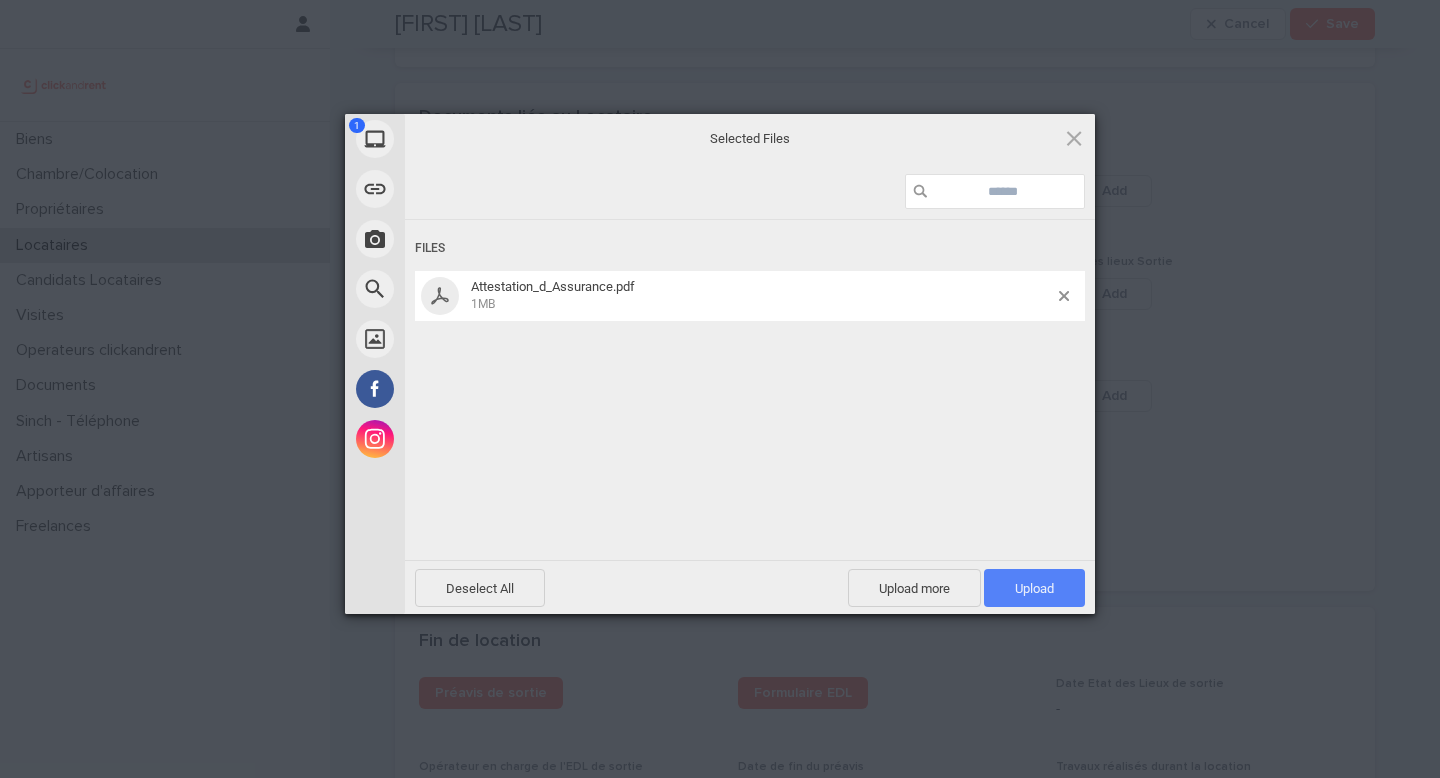 click on "Upload
1" at bounding box center (1034, 588) 